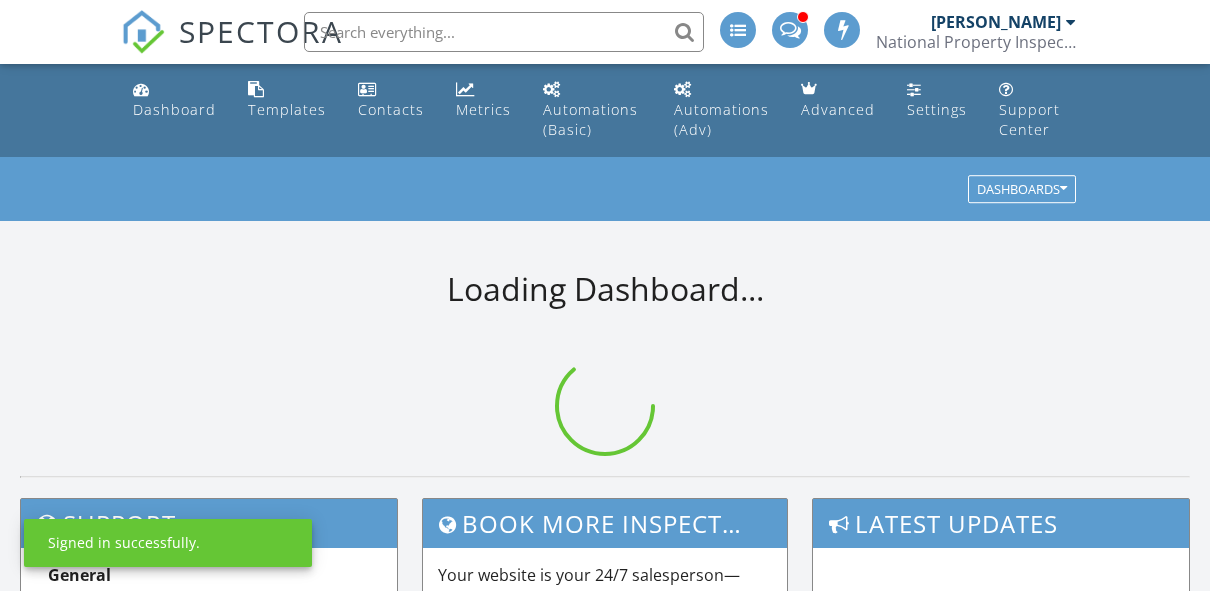 scroll, scrollTop: 0, scrollLeft: 0, axis: both 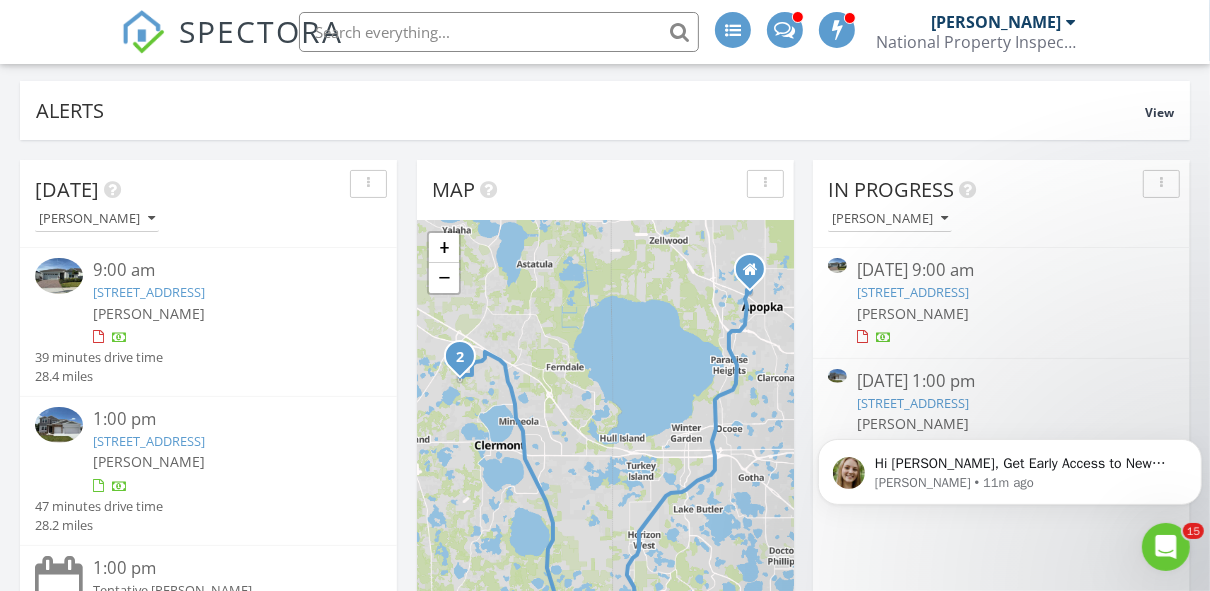 click on "Hi Joshua, Get Early Access to New Report Writing Features &amp; Updates Want to be the first to try Spectora’s latest updates? Join our early access group and be the first to use new features before they’re released. Features and updates coming soon that you will get early access to include: Update: The upgraded Rapid Fire Camera, New: Photo preview before adding images to a report, New: The .5 camera lens Megan • 11m ago" at bounding box center [1009, 379] 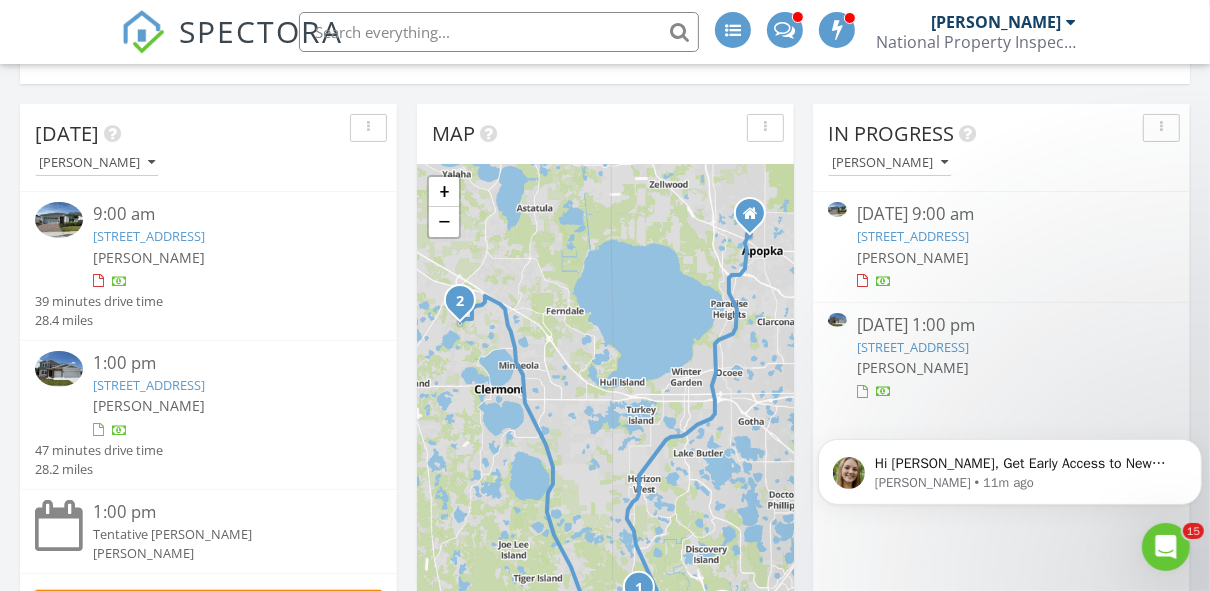 scroll, scrollTop: 240, scrollLeft: 0, axis: vertical 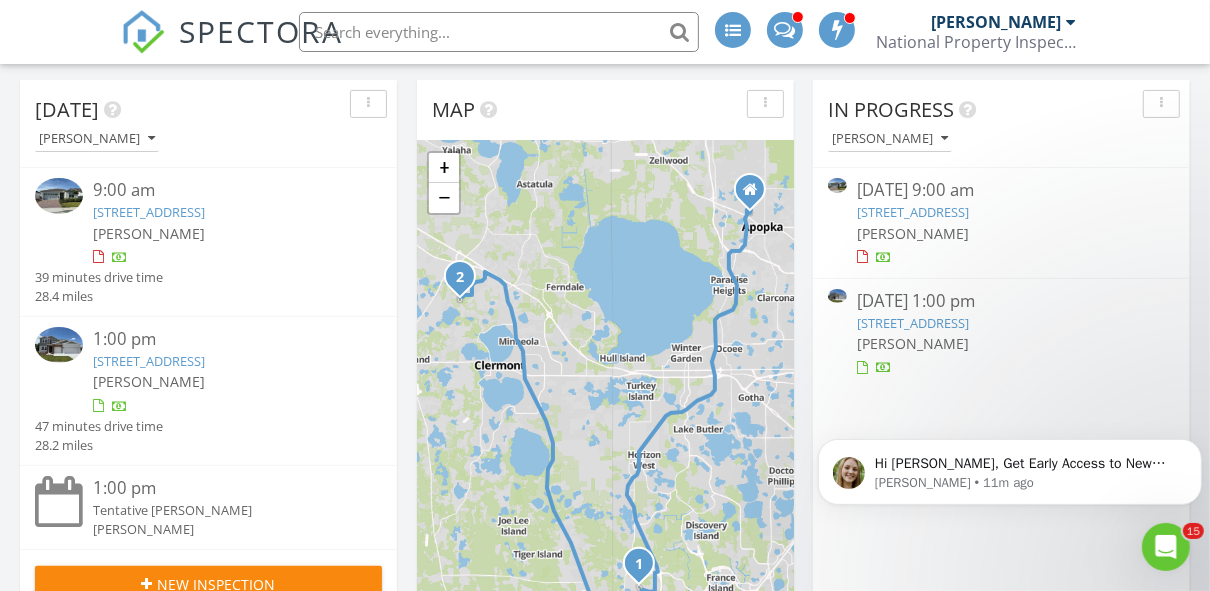 click on "326 Puma Lp, Groveland, FL 34736" at bounding box center [913, 323] 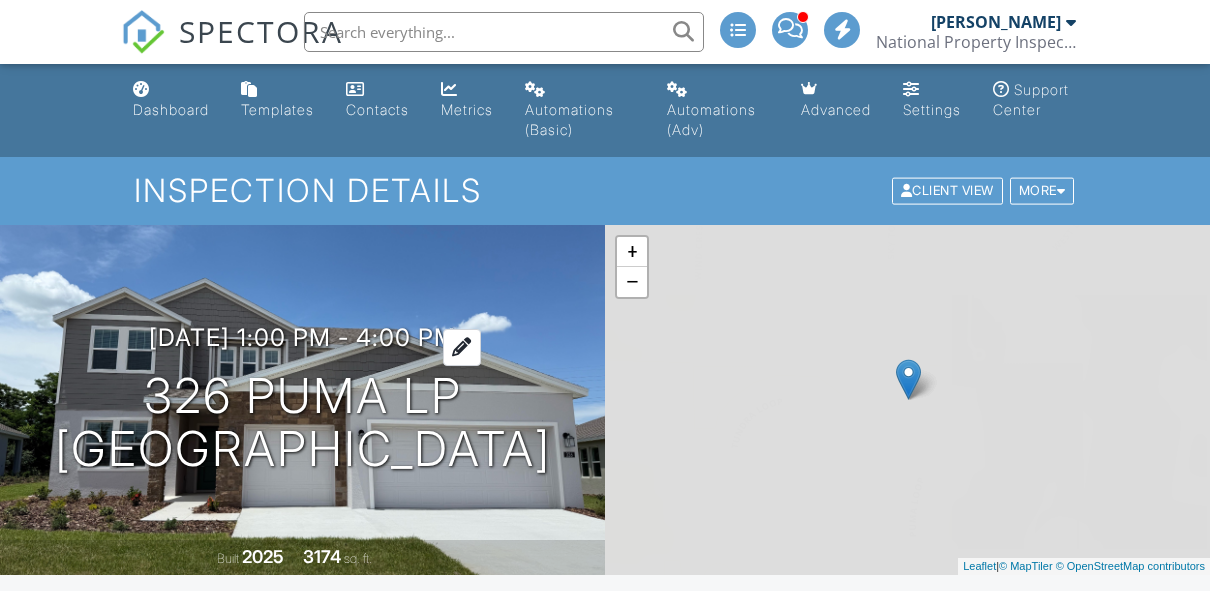 scroll, scrollTop: 0, scrollLeft: 0, axis: both 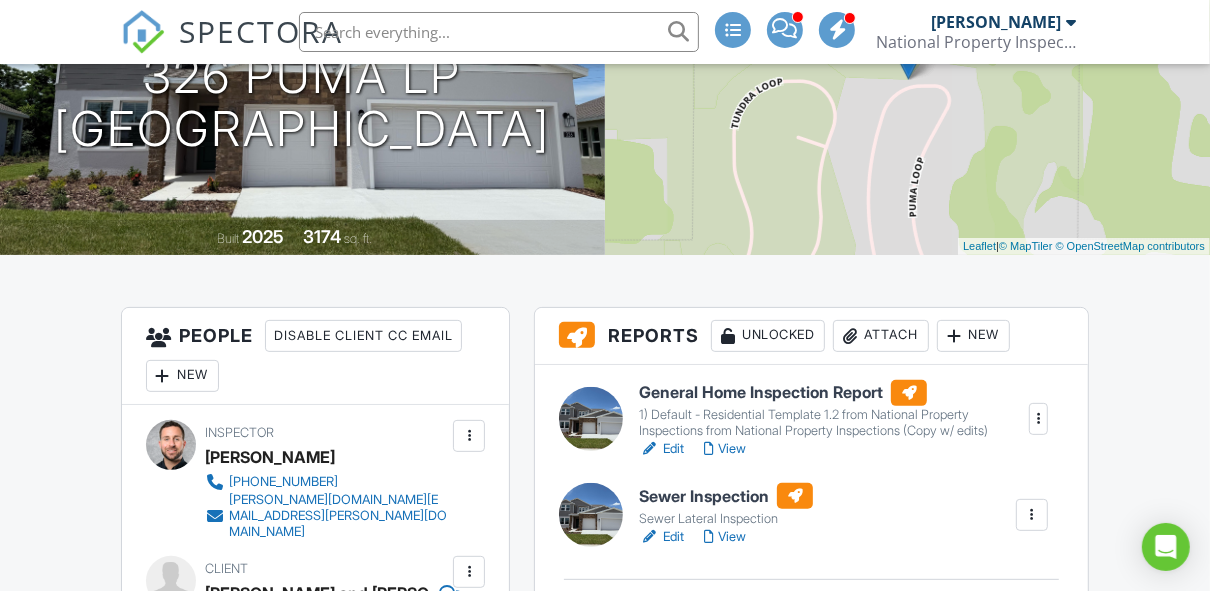 click on "Sewer Inspection" at bounding box center (726, 496) 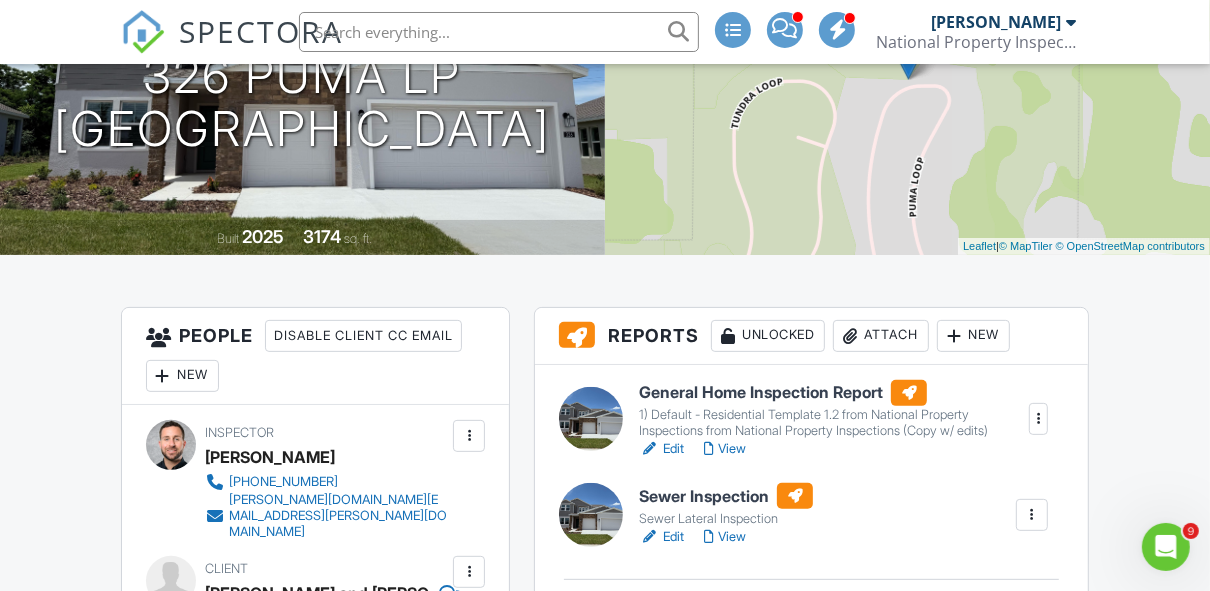 scroll, scrollTop: 0, scrollLeft: 0, axis: both 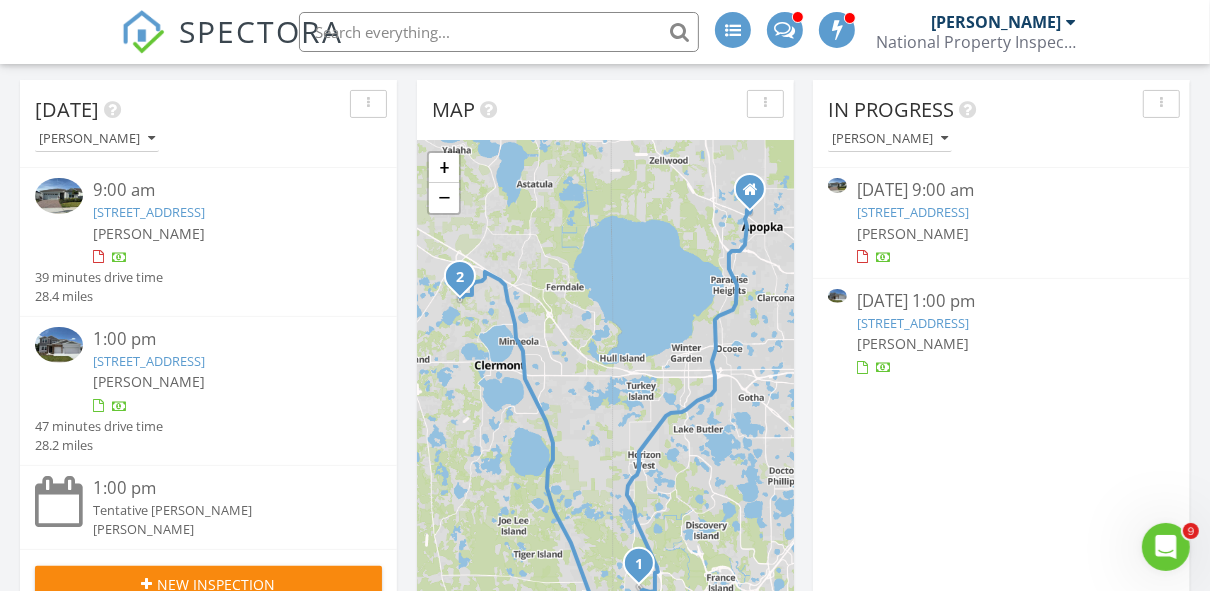 click on "[STREET_ADDRESS]" at bounding box center (913, 323) 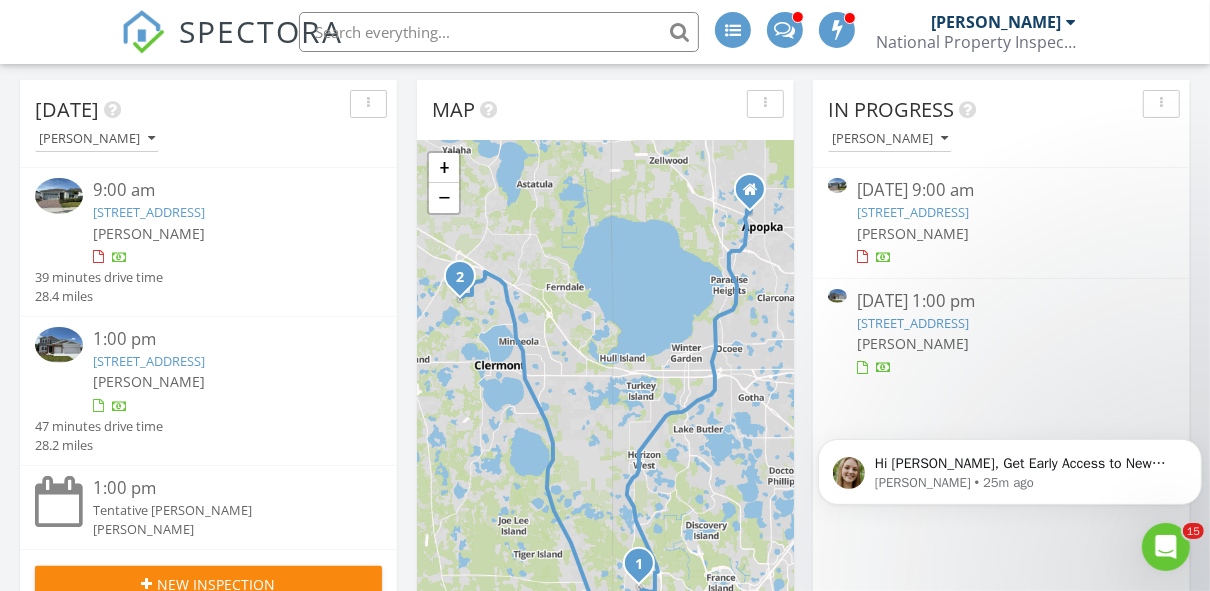 scroll, scrollTop: 0, scrollLeft: 0, axis: both 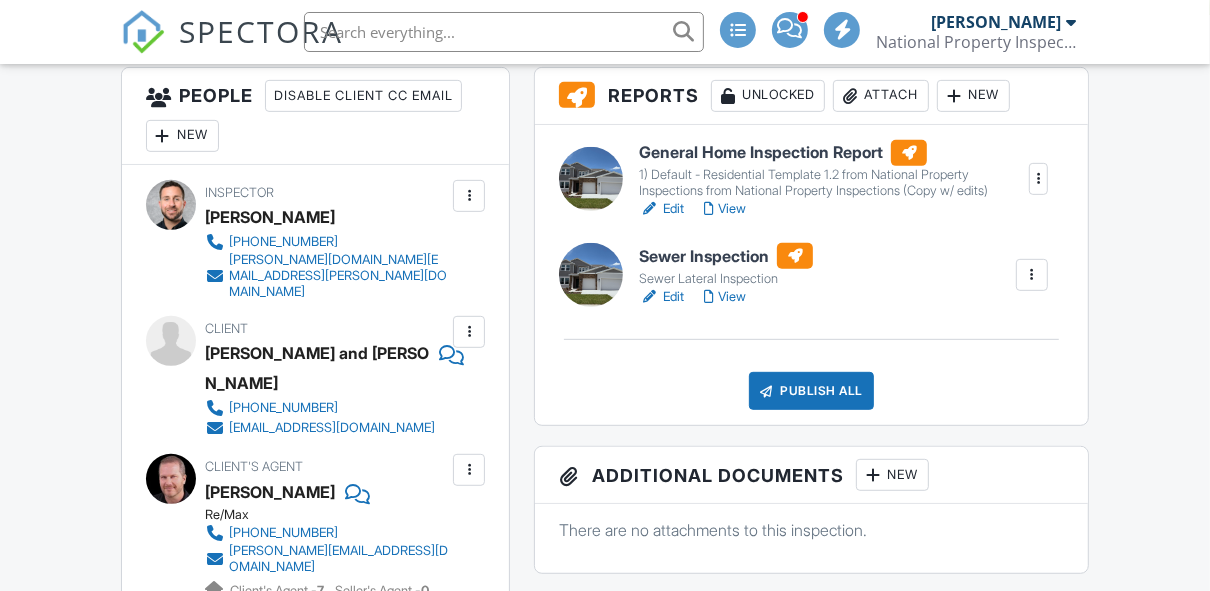 click on "Publish All" at bounding box center (811, 391) 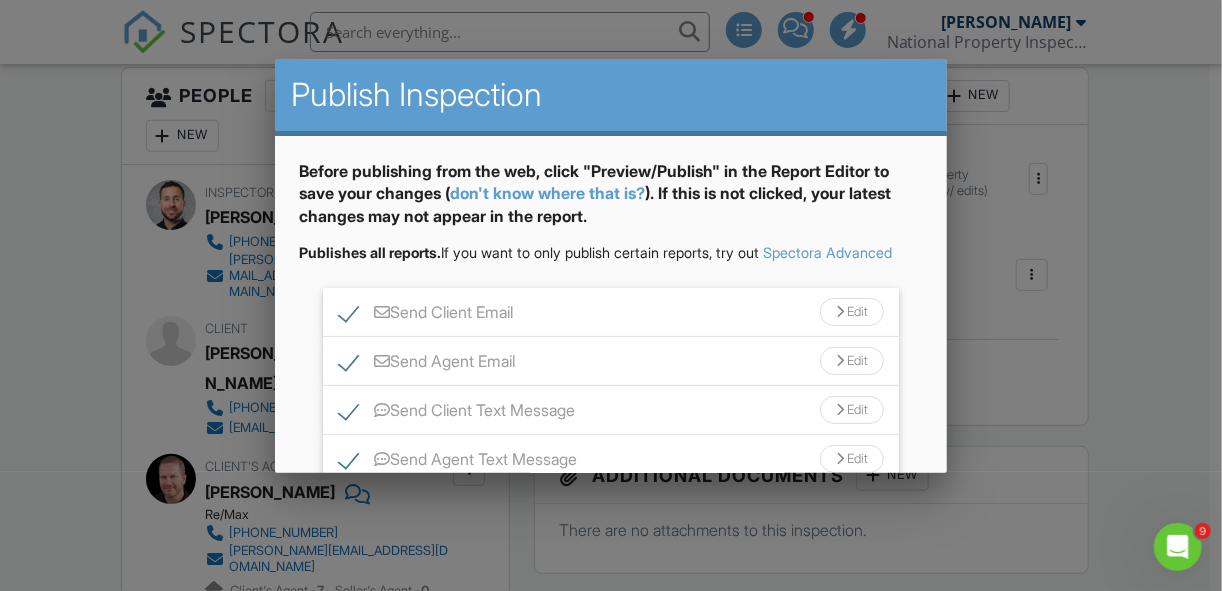scroll, scrollTop: 0, scrollLeft: 0, axis: both 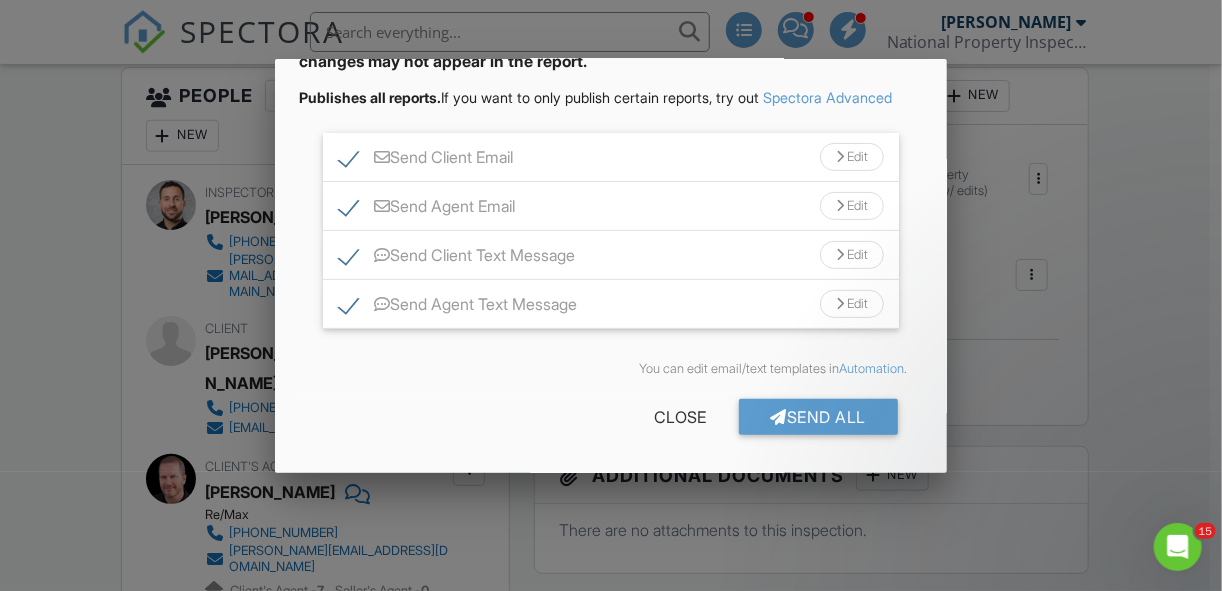 click on "Send Client Text Message" at bounding box center (457, 258) 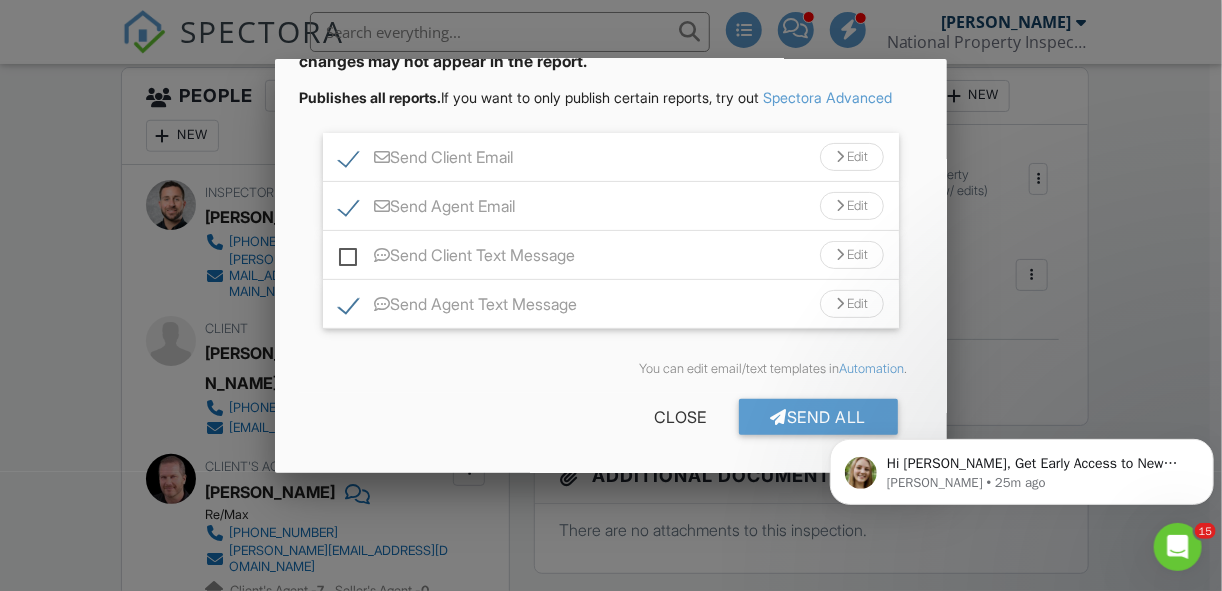 scroll, scrollTop: 0, scrollLeft: 0, axis: both 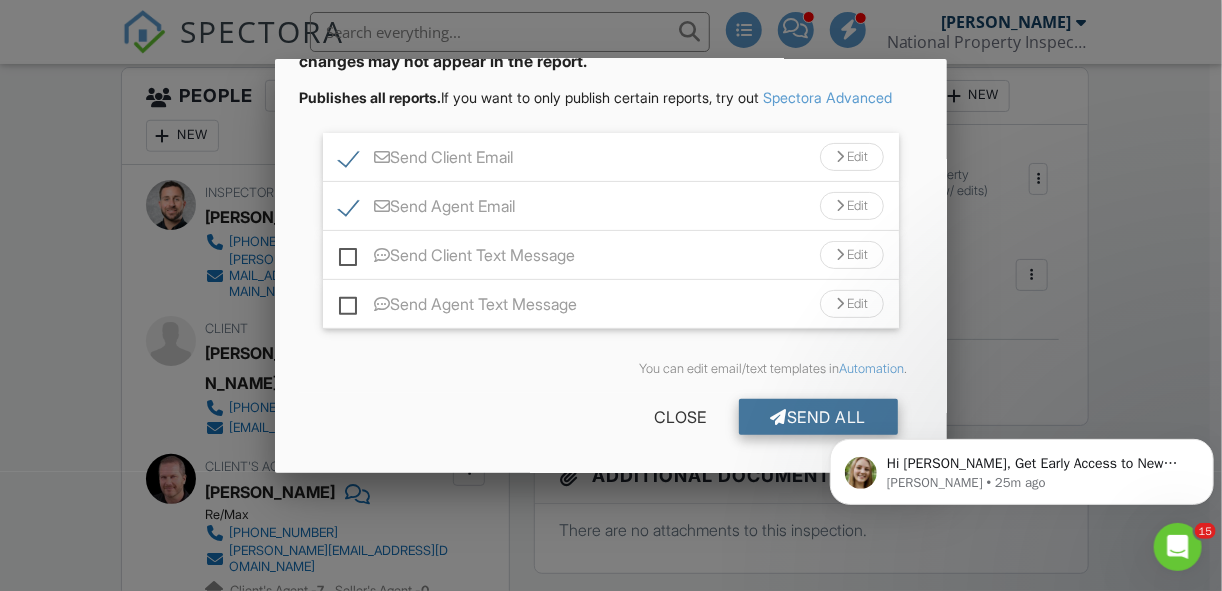 click on "Send All" at bounding box center [819, 417] 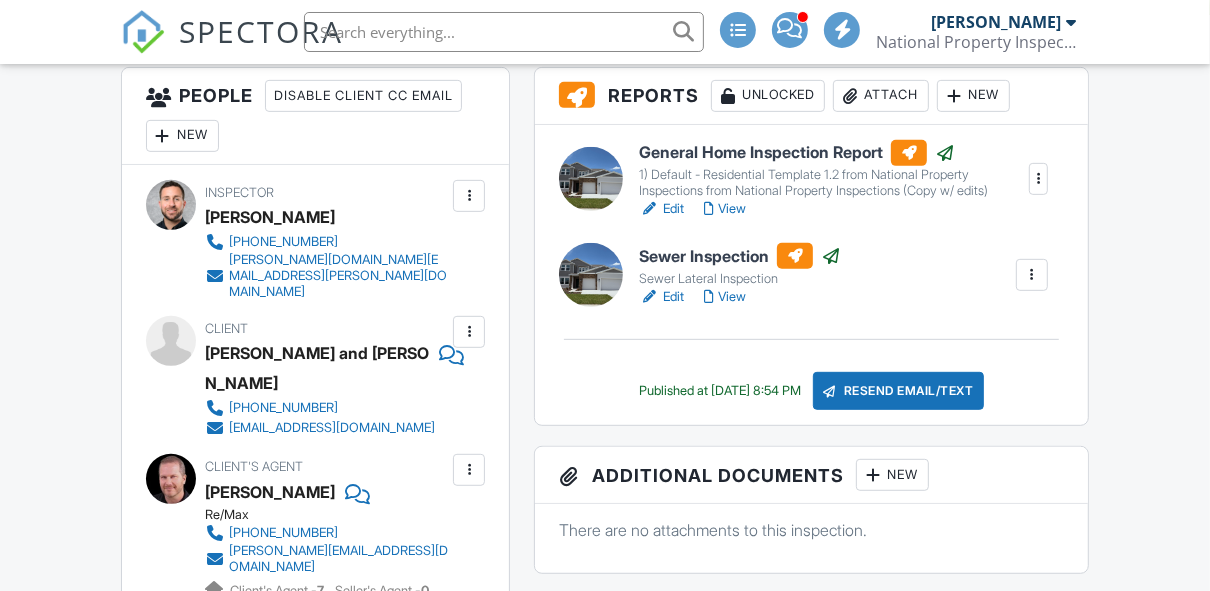 scroll, scrollTop: 240, scrollLeft: 0, axis: vertical 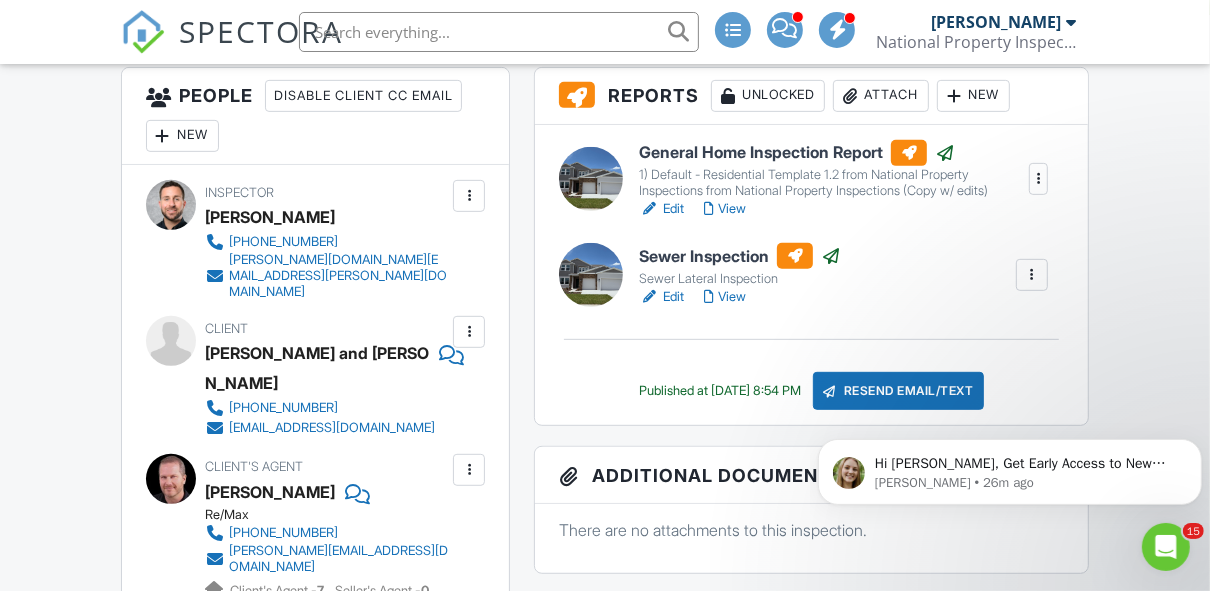 click on "Dashboard
Templates
Contacts
Metrics
Automations (Basic)
Automations (Adv)
Advanced
Settings
Support Center
Inspection Details
Client View
More
Property Details
Reschedule
Reorder / Copy
Share
Cancel
Delete
Print Order
Convert to V9
View Change Log
07/11/2025  1:00 pm
- 4:00 pm
326 Puma Lp
Groveland, FL 34736
Built
2025
3174
sq. ft.
+ −  Leaflet   |   © MapTiler   © OpenStreetMap contributors
All emails and texts are disabled for this inspection!
All emails and texts have been disabled for this inspection. This may have happened due to someone manually disabling them or this inspection being unconfirmed when it was scheduled. To re-enable emails and texts for this inspection, click the button below." at bounding box center (605, 1213) 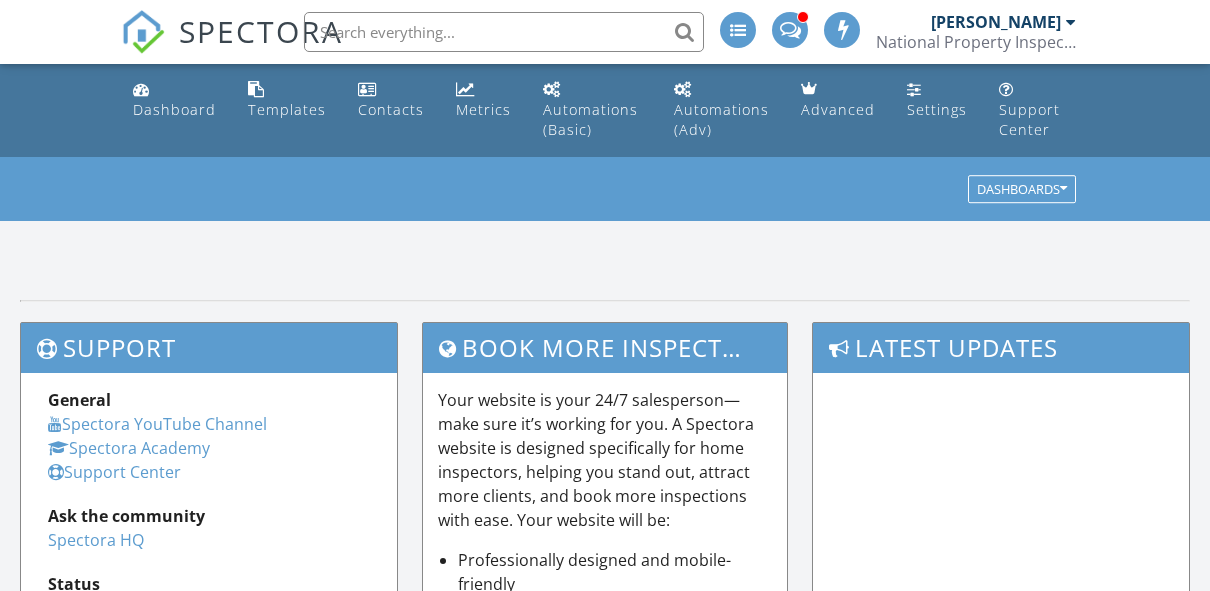 scroll, scrollTop: 0, scrollLeft: 0, axis: both 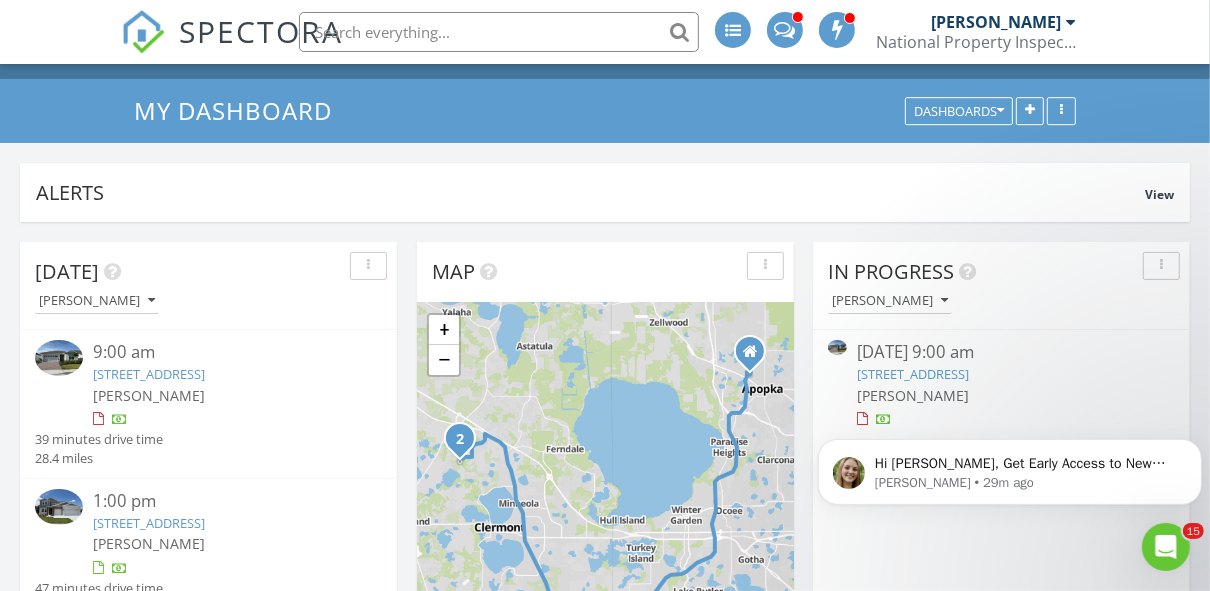 click on "[STREET_ADDRESS]" at bounding box center [223, 523] 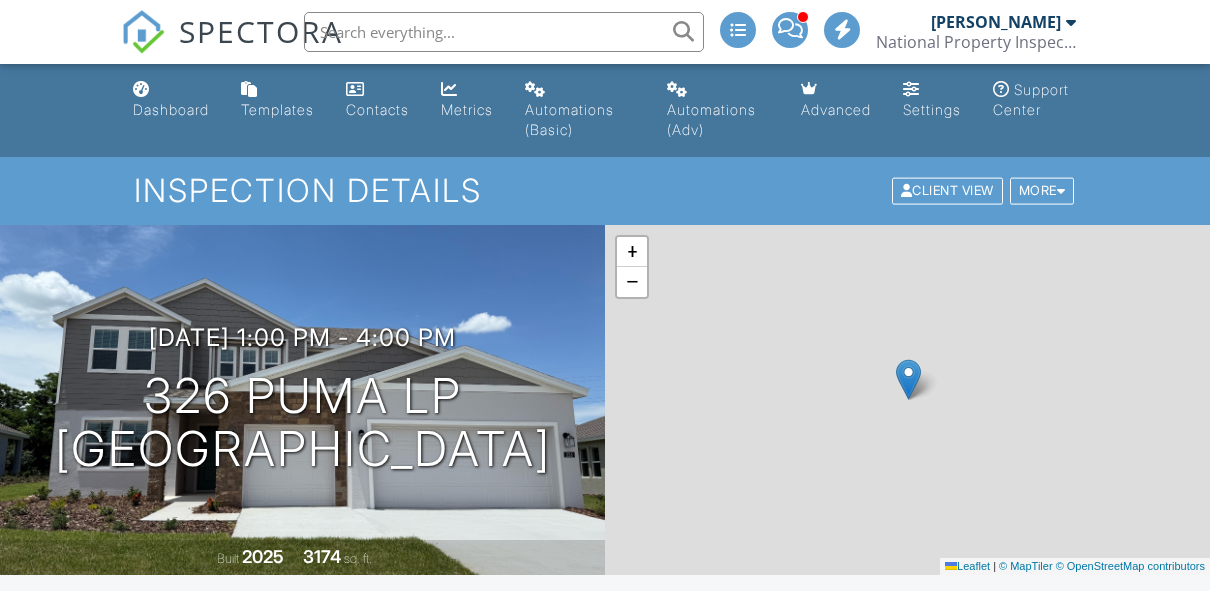scroll, scrollTop: 334, scrollLeft: 0, axis: vertical 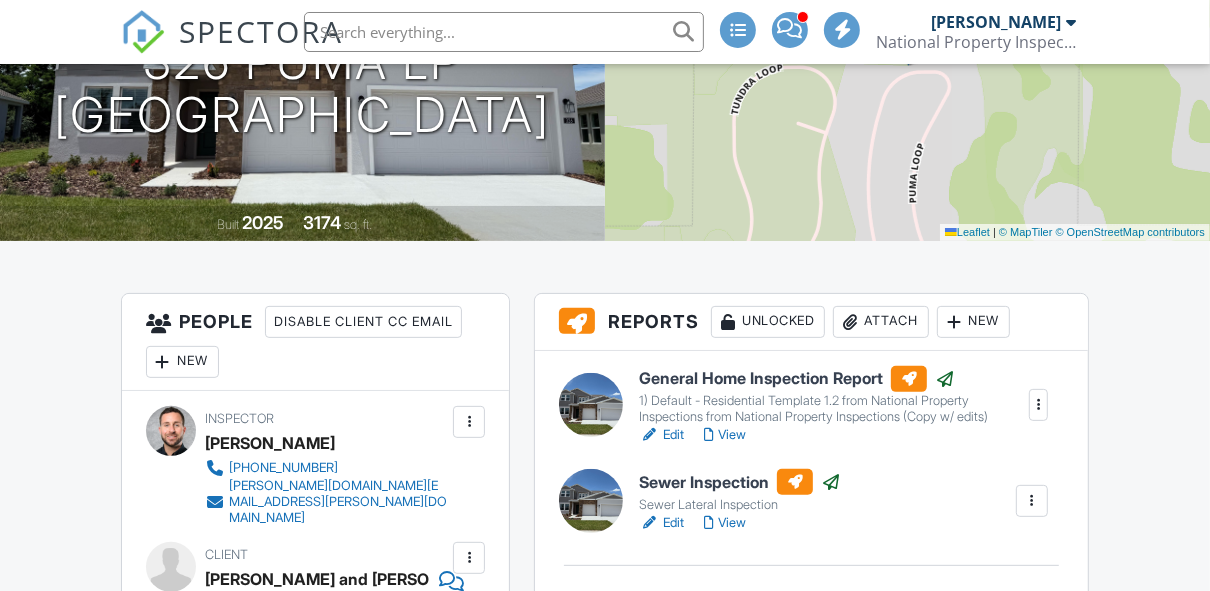 click on "Sewer Inspection" at bounding box center (740, 482) 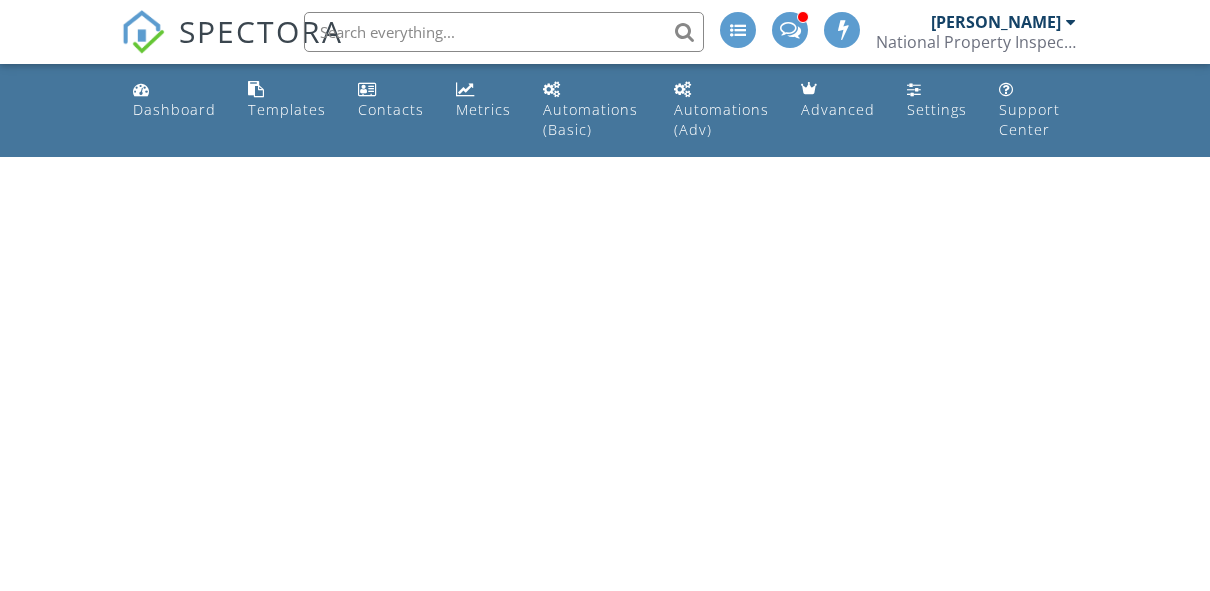 scroll, scrollTop: 0, scrollLeft: 0, axis: both 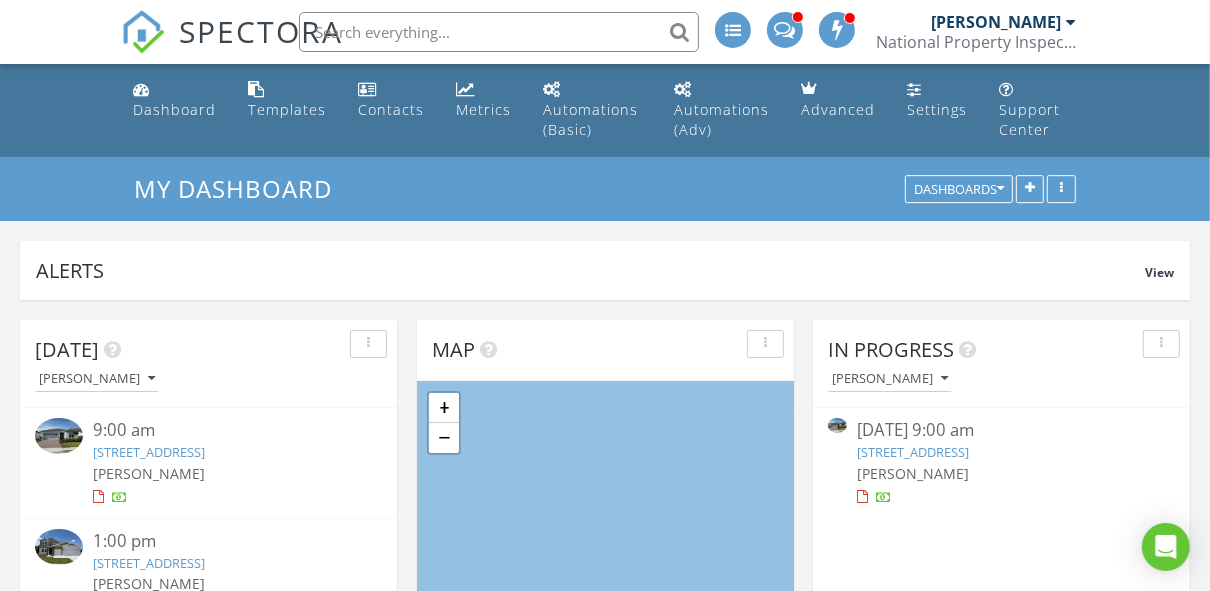 click at bounding box center [499, 32] 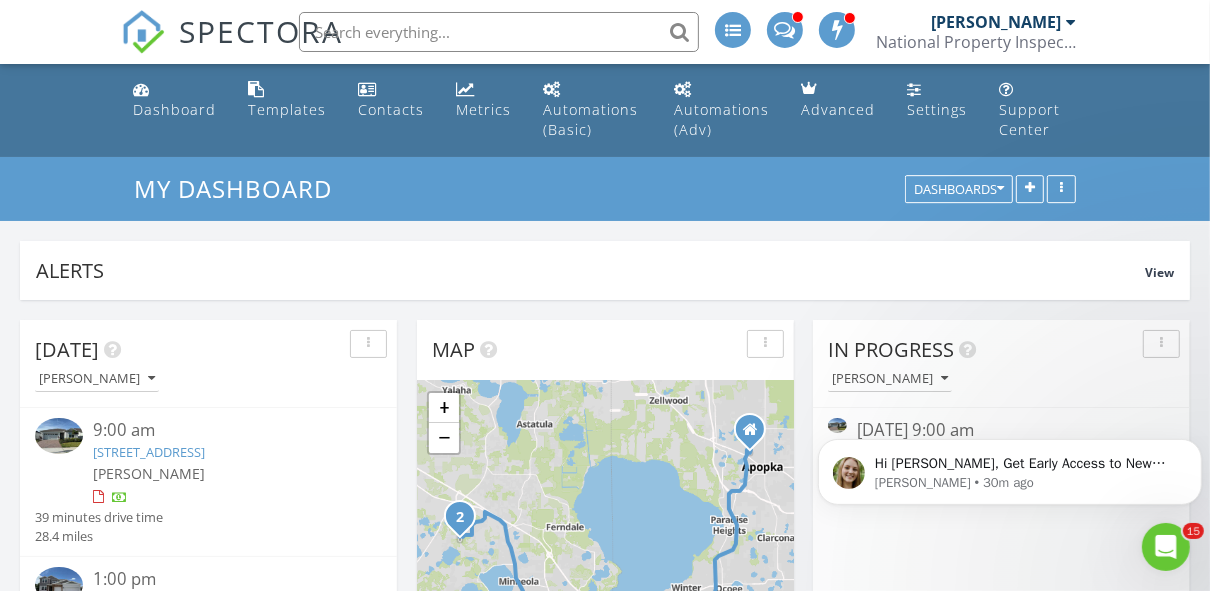 scroll, scrollTop: 0, scrollLeft: 0, axis: both 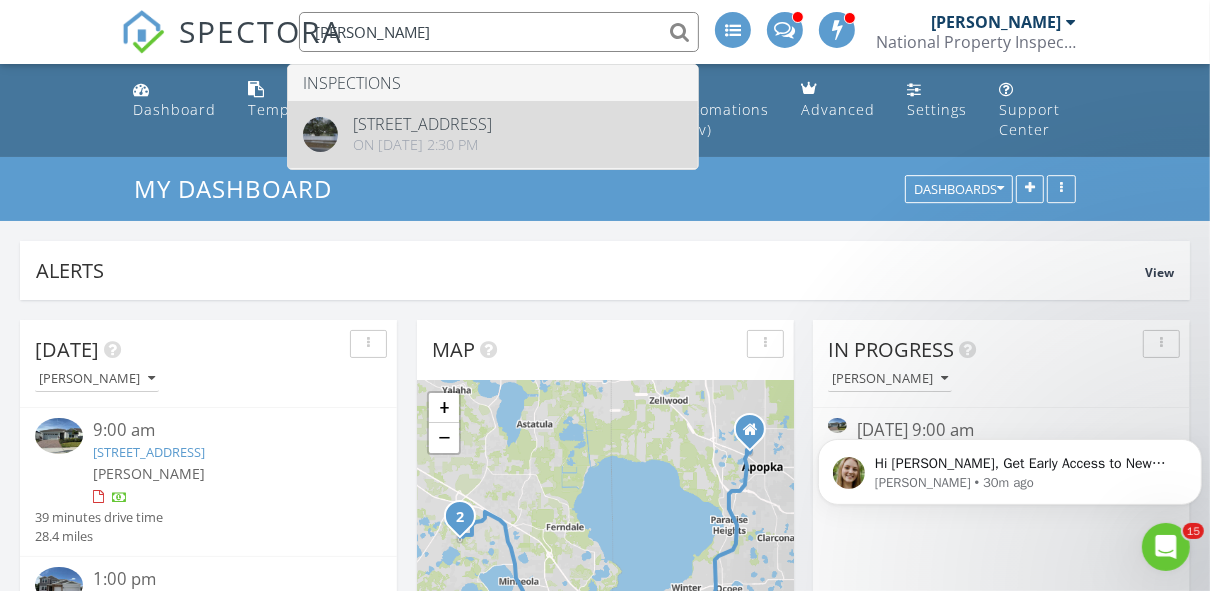 type on "irene" 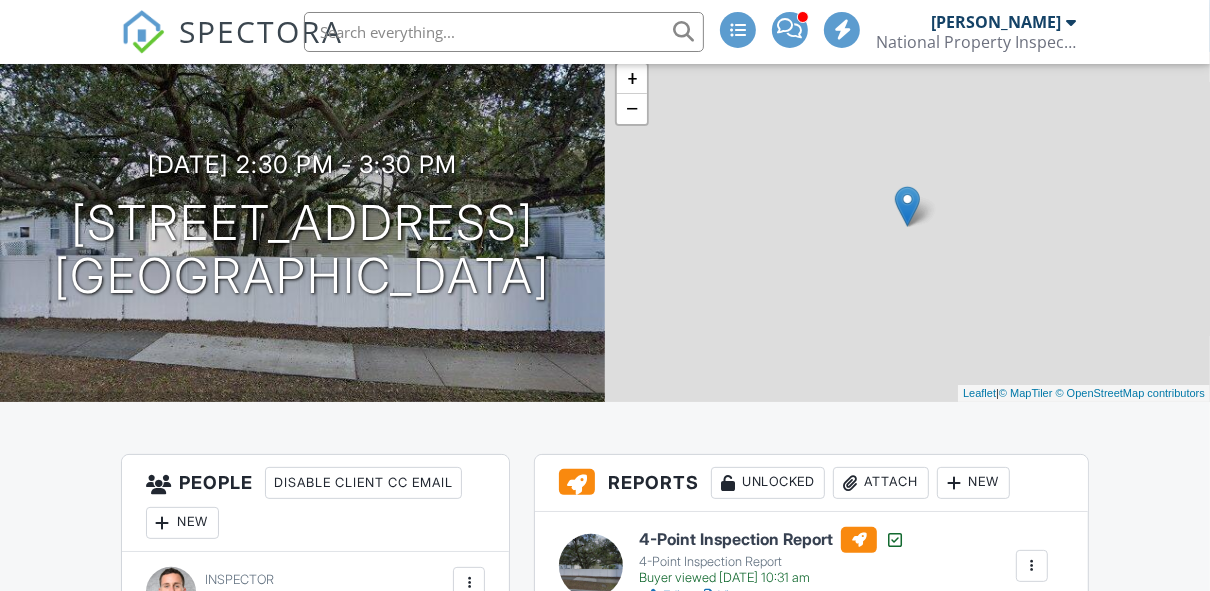scroll, scrollTop: 275, scrollLeft: 0, axis: vertical 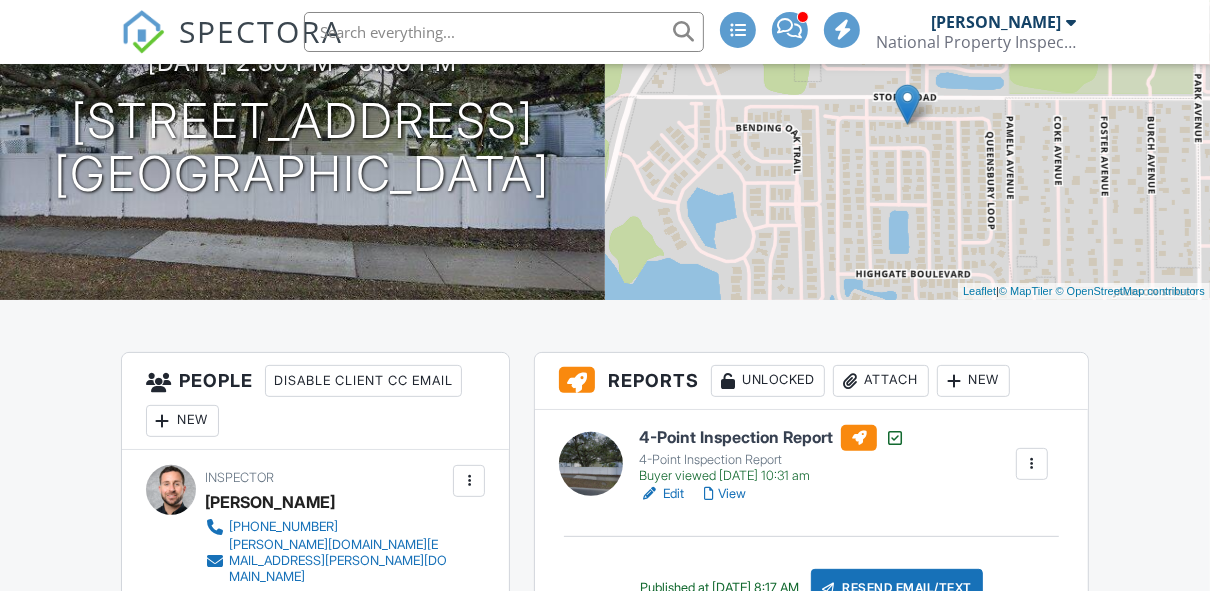 click on "Reports
Unlocked
Attach
New
4-Point Inspection Report
4-Point Inspection Report
Buyer viewed 07/11/2025 10:31 am
Edit
View
Copy
Reinspection Report
View Log
RRB Log
Delete
Published at 07/11/2025  8:17 AM
Resend Email/Text" at bounding box center [811, 488] 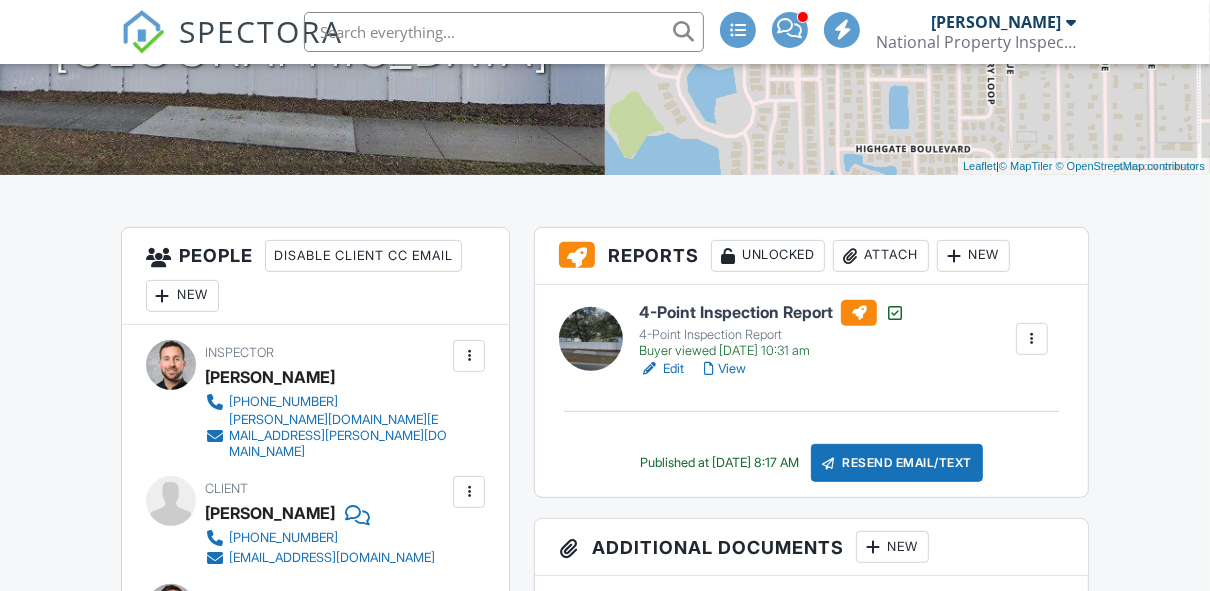scroll, scrollTop: 0, scrollLeft: 0, axis: both 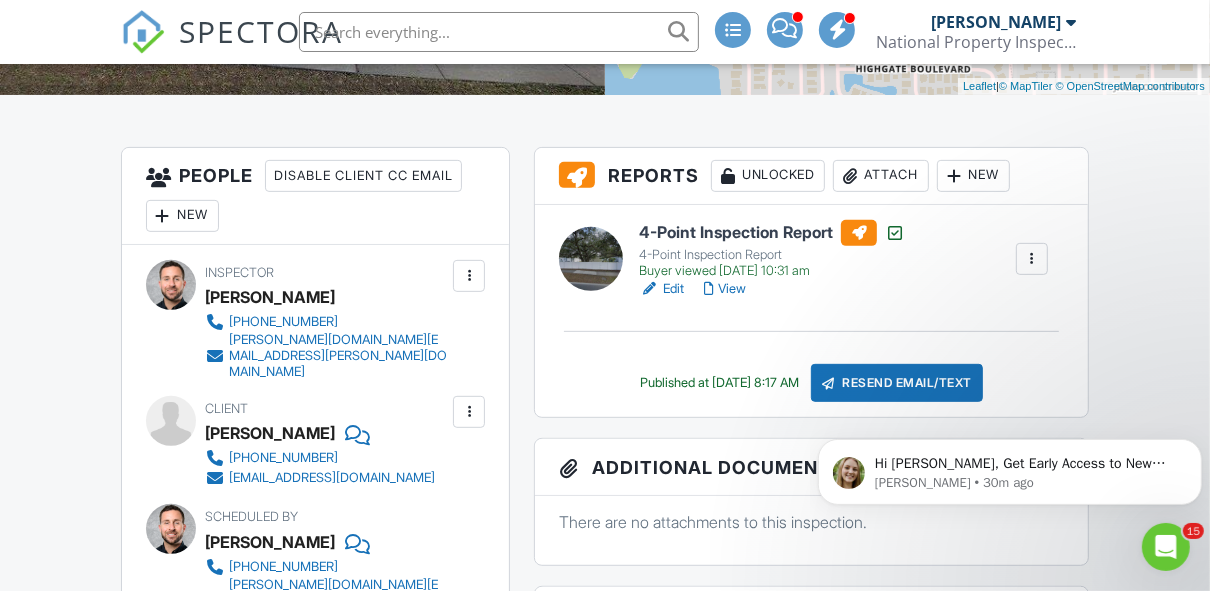 click on "4-Point Inspection Report" at bounding box center [772, 233] 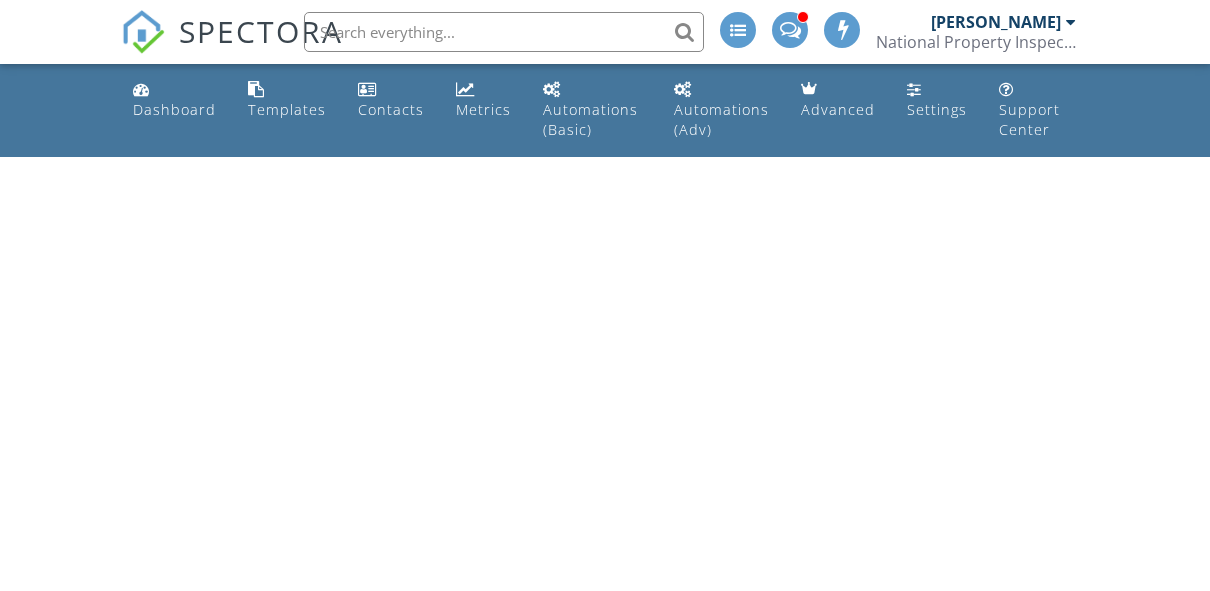 scroll, scrollTop: 0, scrollLeft: 0, axis: both 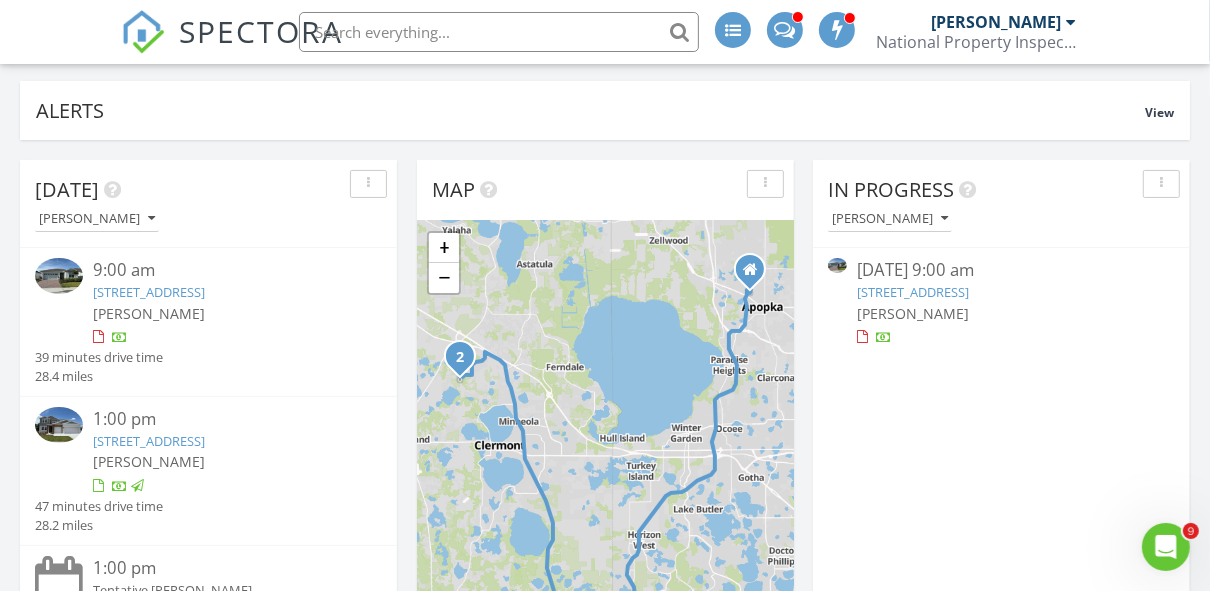 click on "[STREET_ADDRESS]" at bounding box center [149, 441] 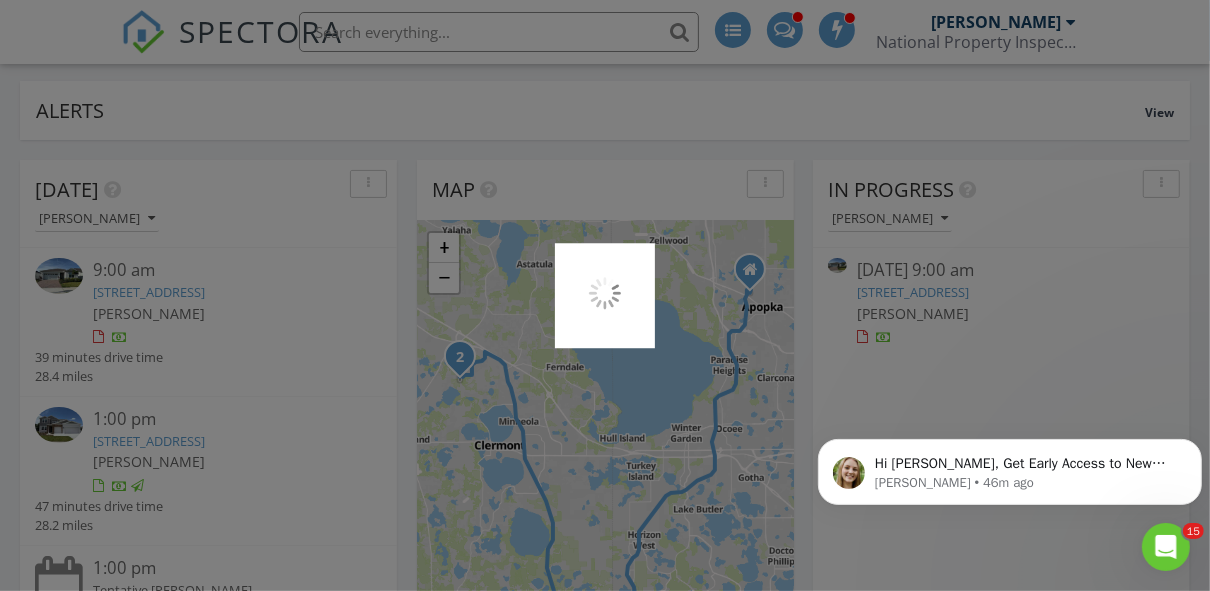 scroll, scrollTop: 0, scrollLeft: 0, axis: both 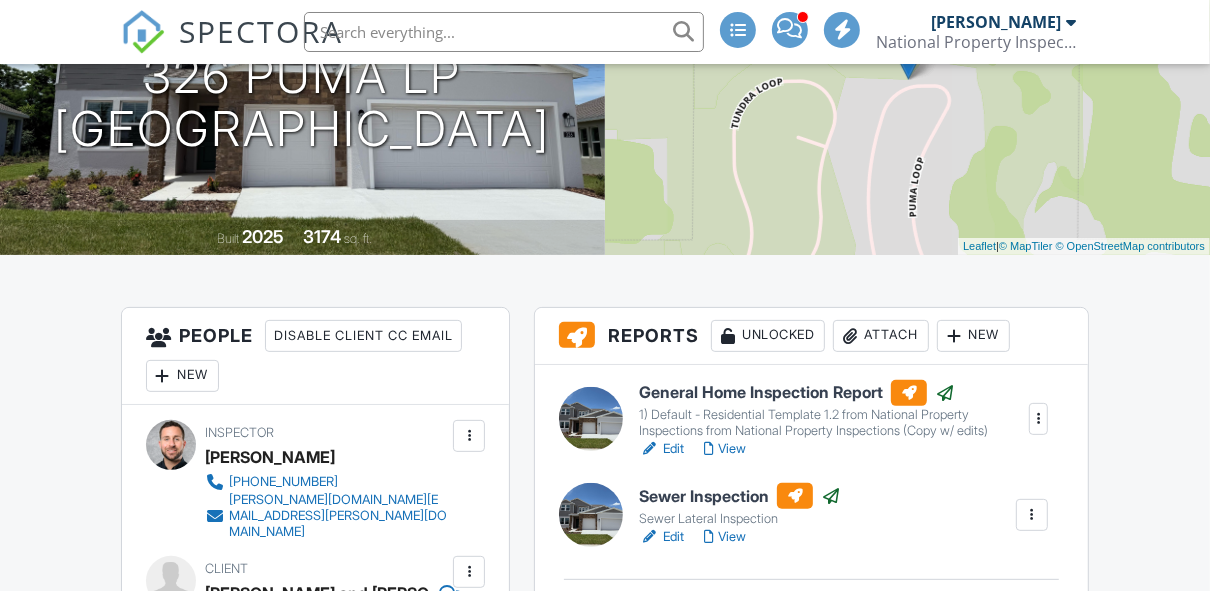 click on "Sewer Inspection" at bounding box center [740, 496] 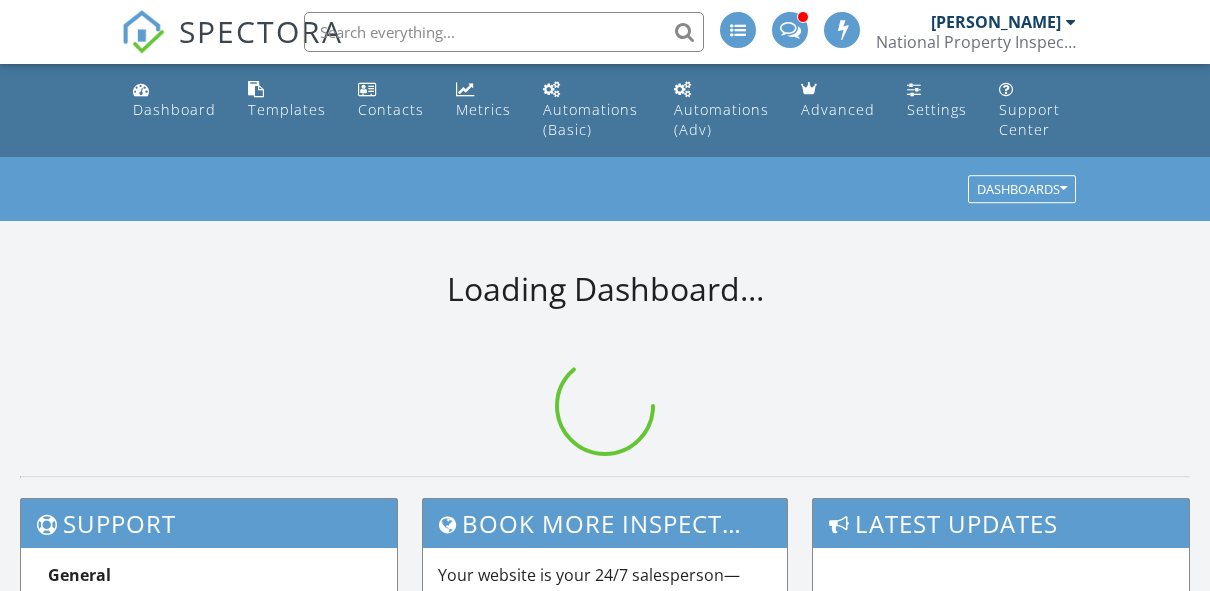 scroll, scrollTop: 0, scrollLeft: 0, axis: both 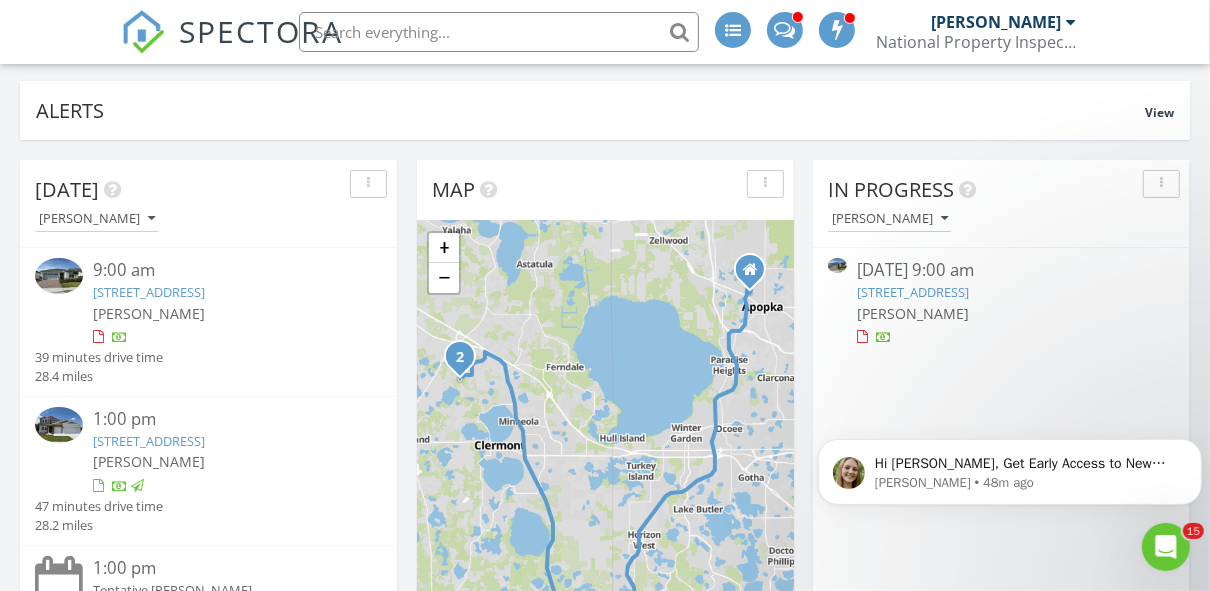click on "15464 Orch Gdn St, Winter Garden, FL 34787" at bounding box center (149, 292) 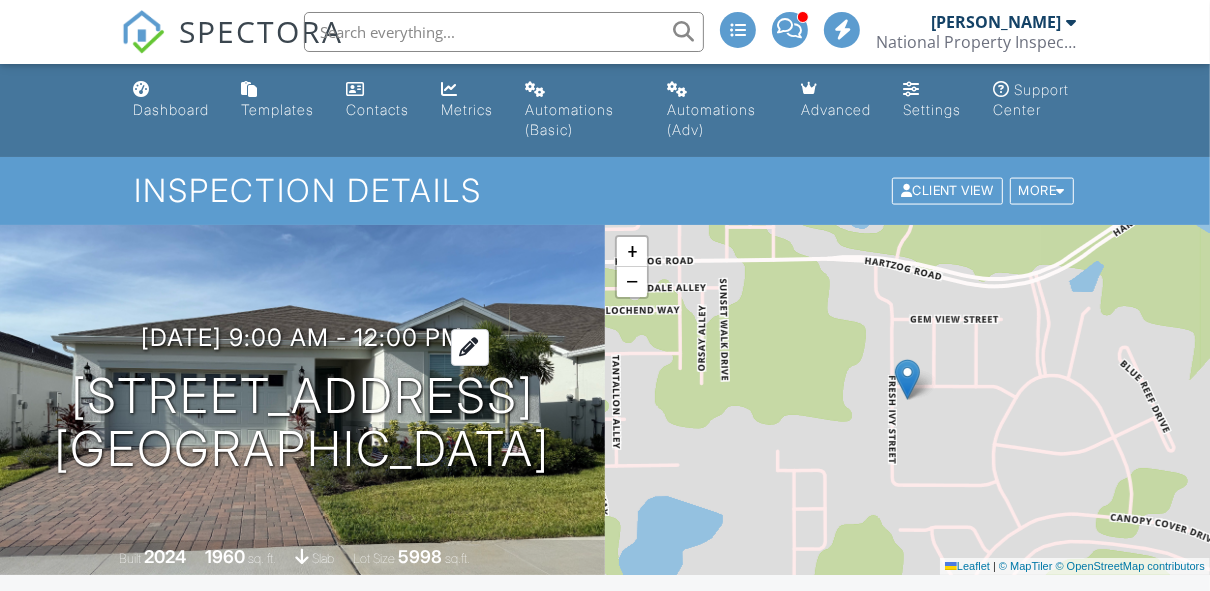 scroll, scrollTop: 240, scrollLeft: 0, axis: vertical 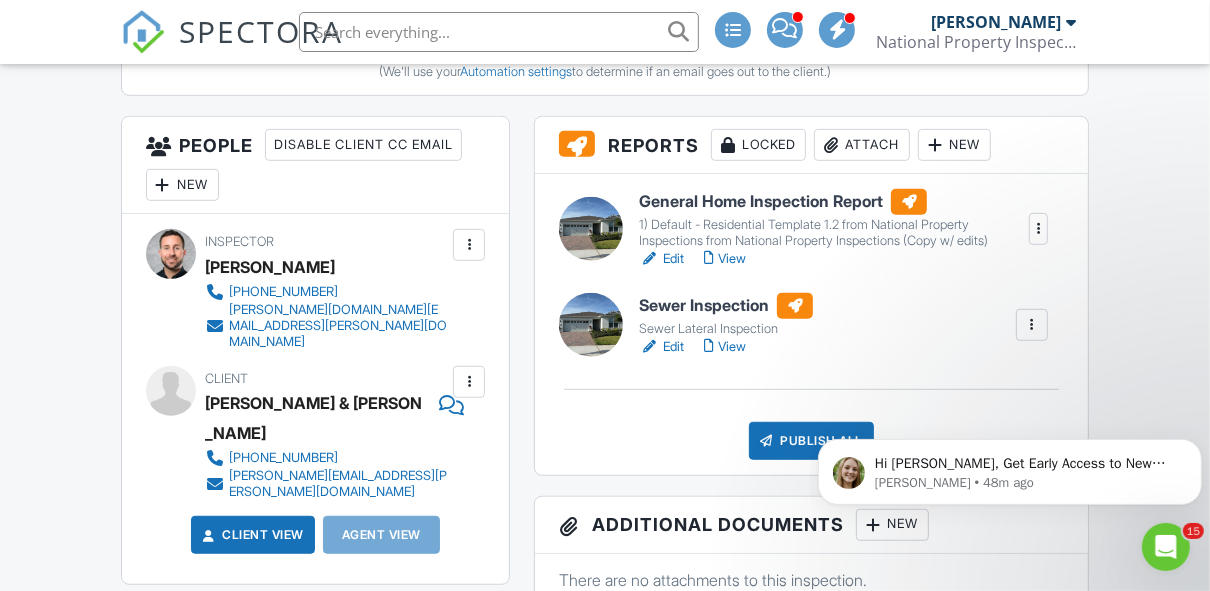 click on "General Home Inspection Report" at bounding box center (833, 202) 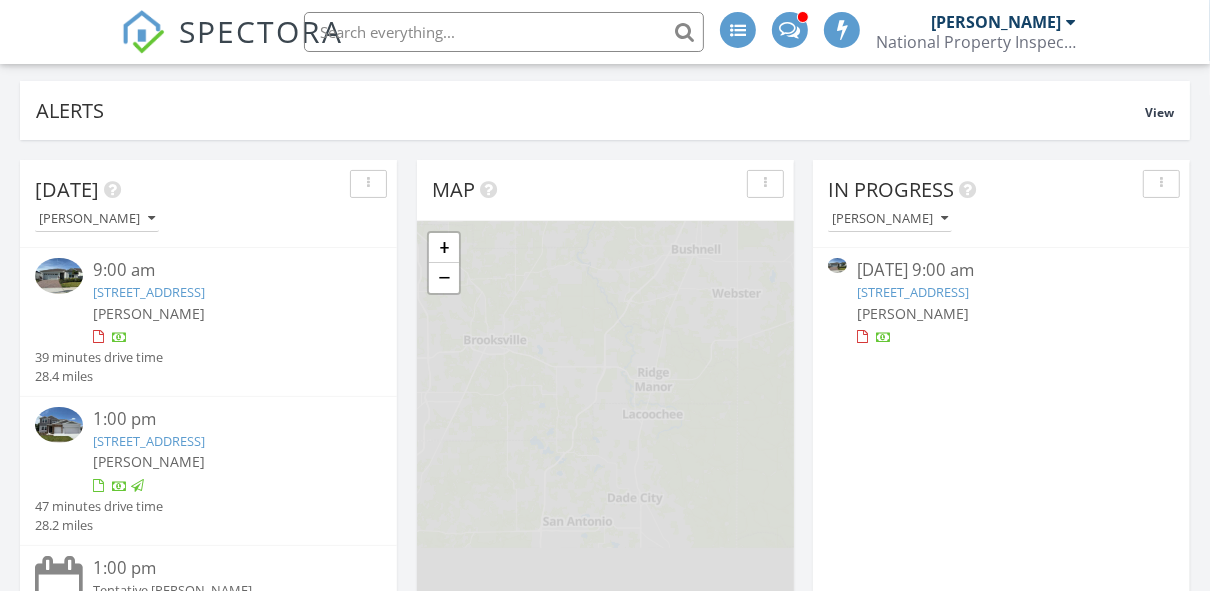 scroll, scrollTop: 160, scrollLeft: 0, axis: vertical 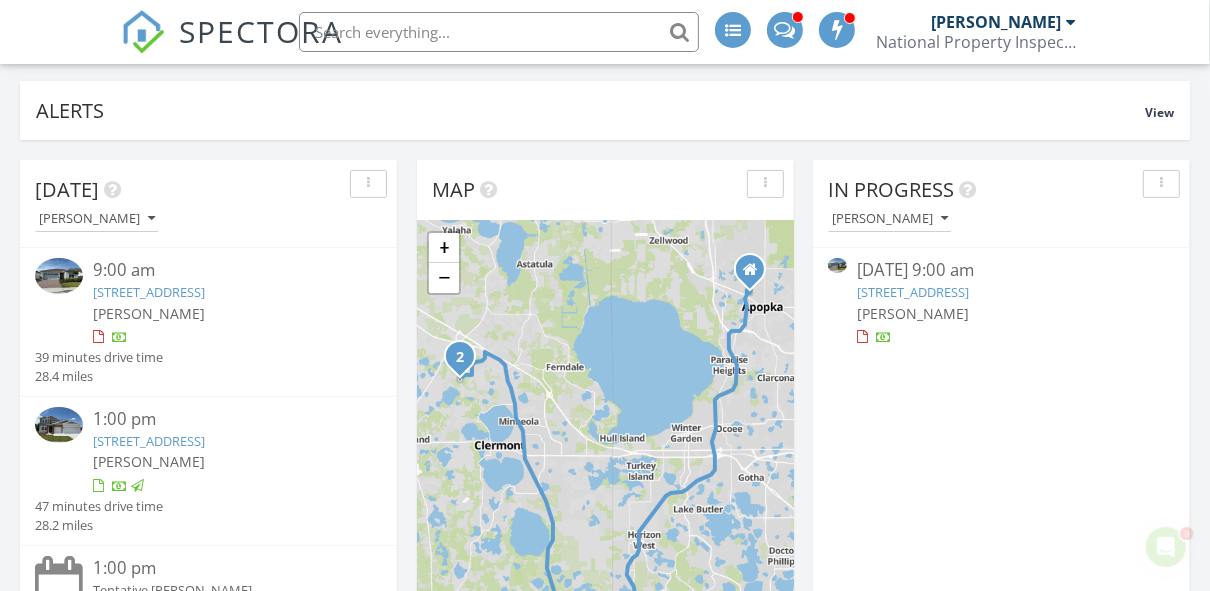 click on "[STREET_ADDRESS]" at bounding box center [149, 292] 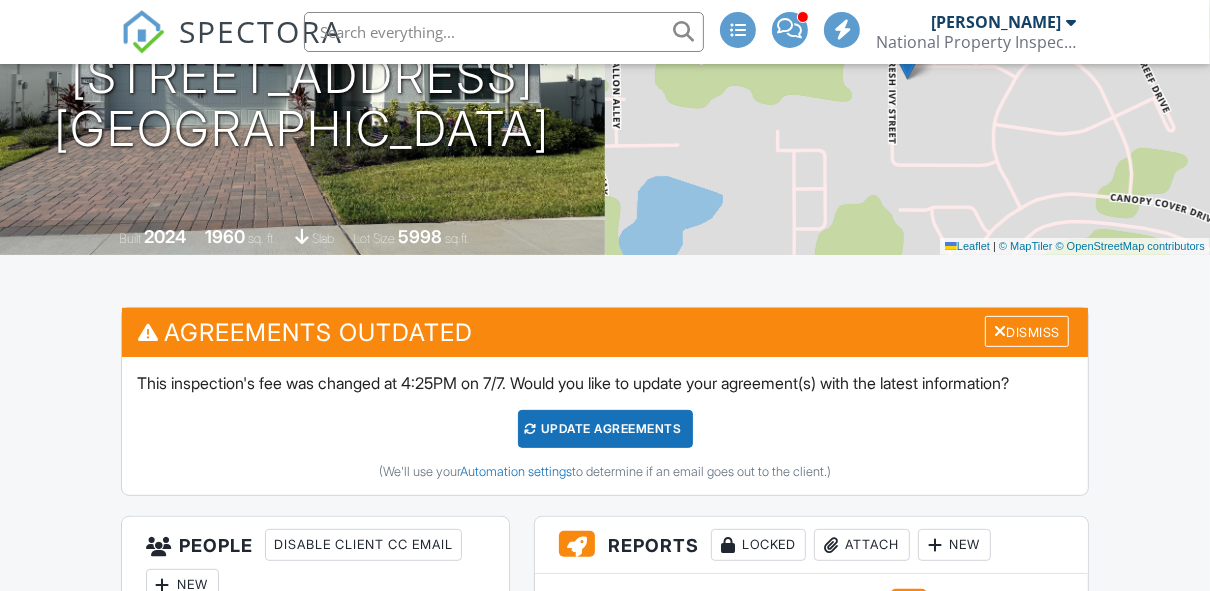 scroll, scrollTop: 320, scrollLeft: 0, axis: vertical 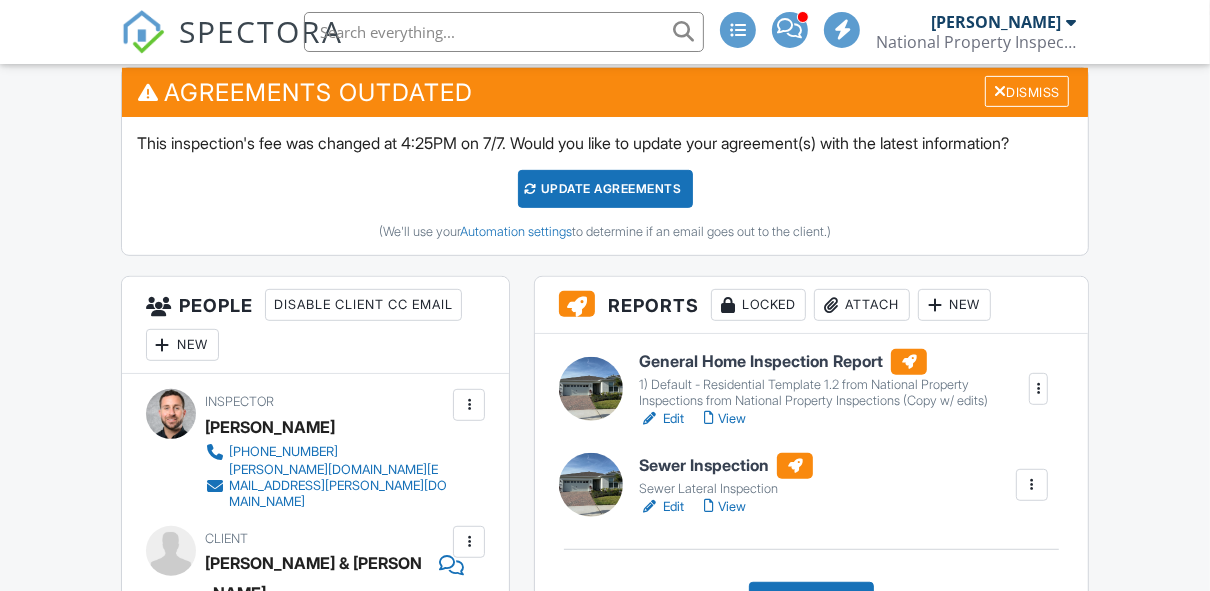 click on "Sewer Inspection" at bounding box center (726, 466) 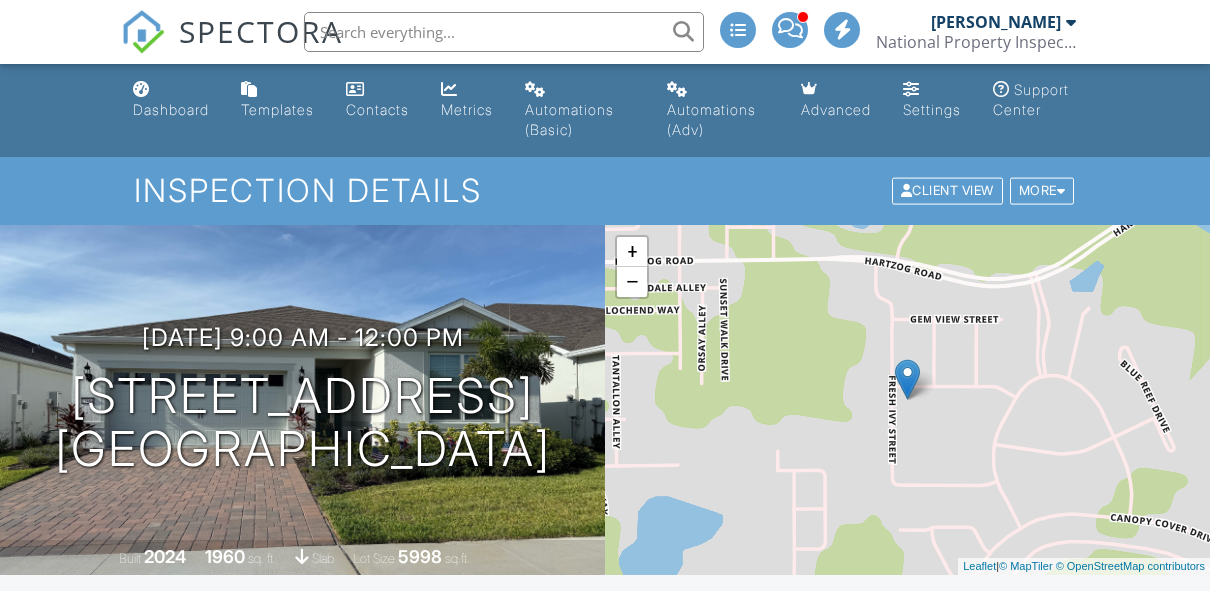 scroll, scrollTop: 560, scrollLeft: 0, axis: vertical 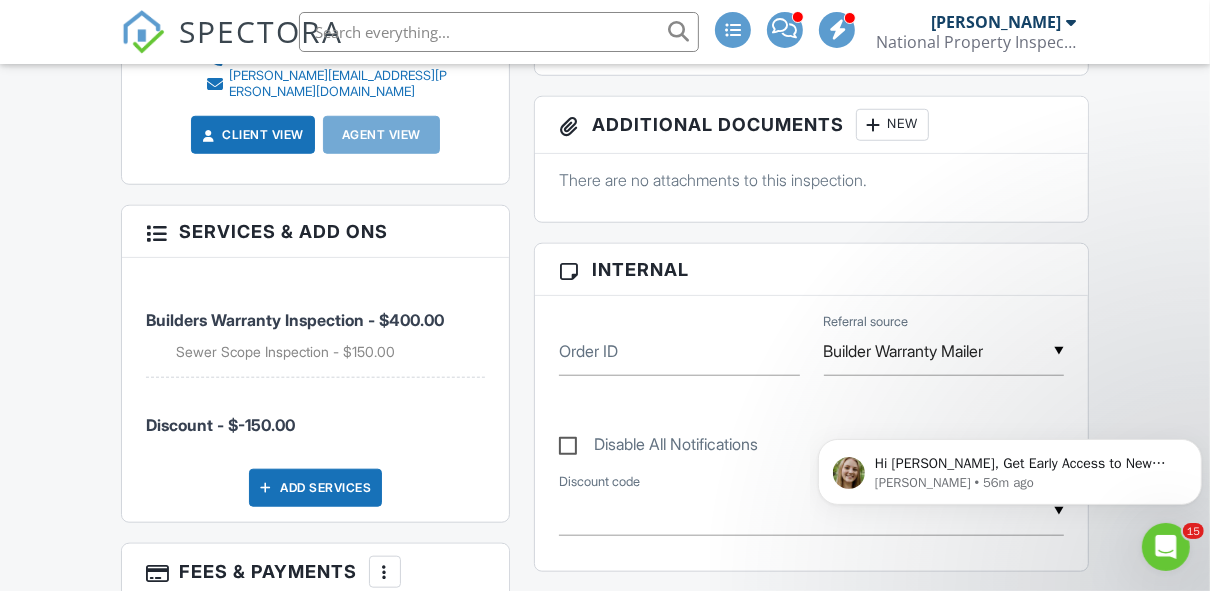 click on "Add Services" at bounding box center [315, 488] 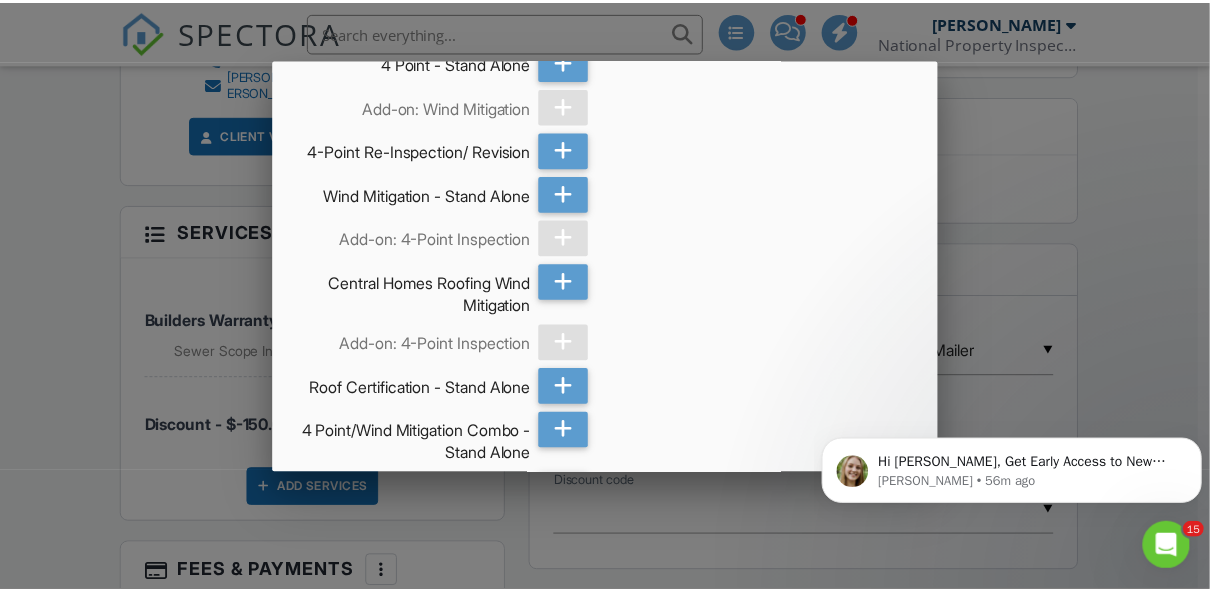 scroll, scrollTop: 1360, scrollLeft: 0, axis: vertical 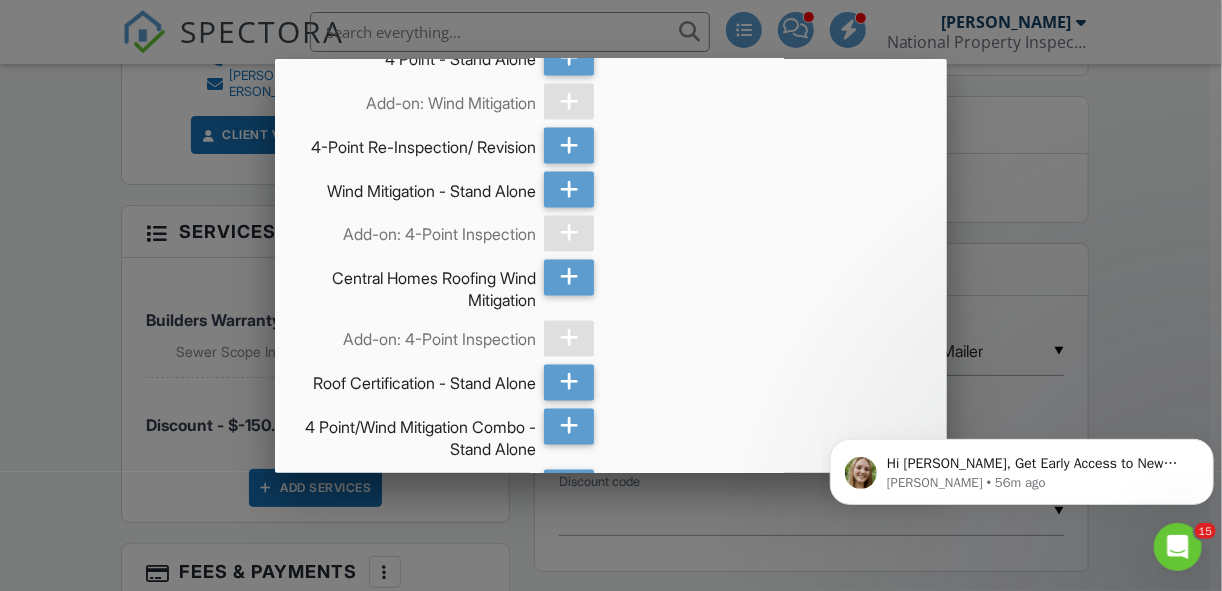 click at bounding box center (611, 269) 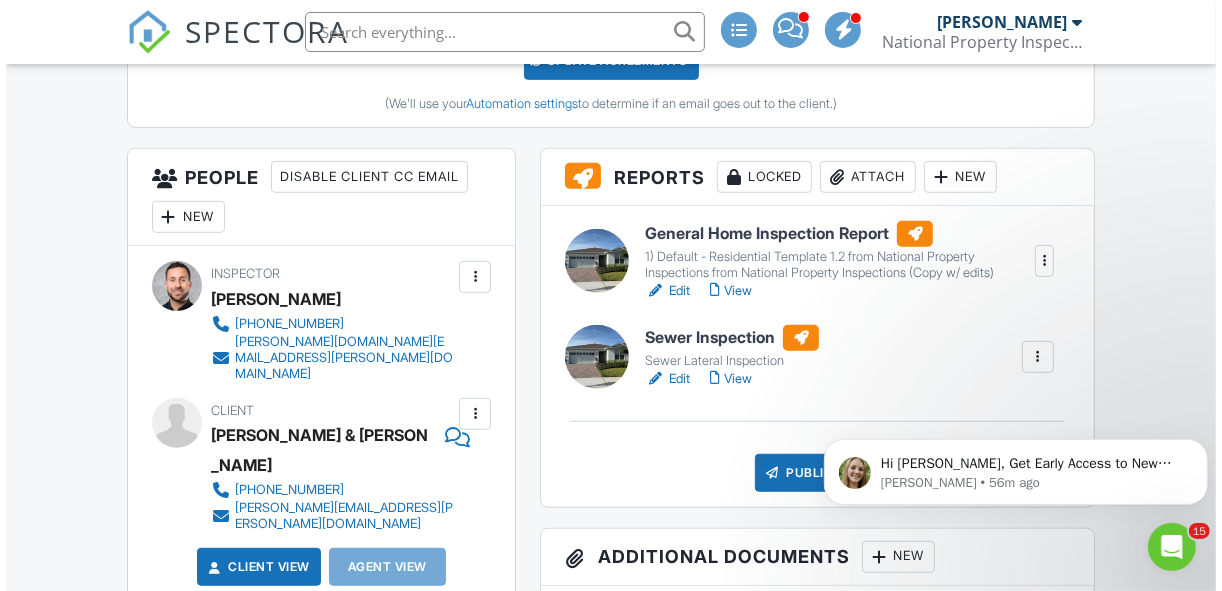 scroll, scrollTop: 640, scrollLeft: 0, axis: vertical 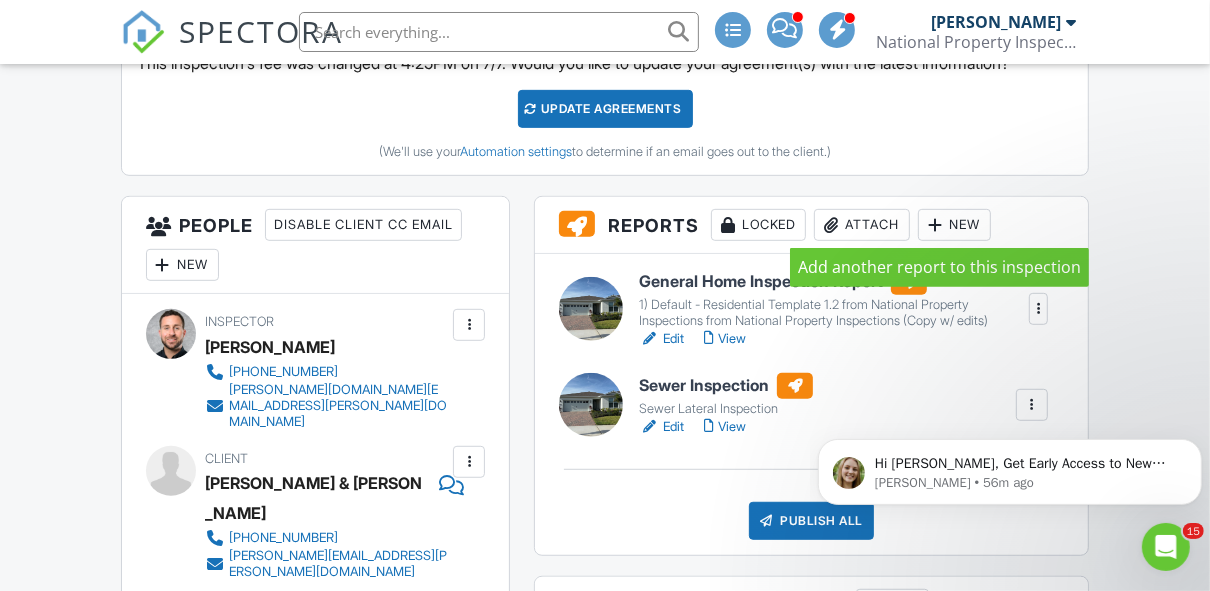 click at bounding box center [935, 225] 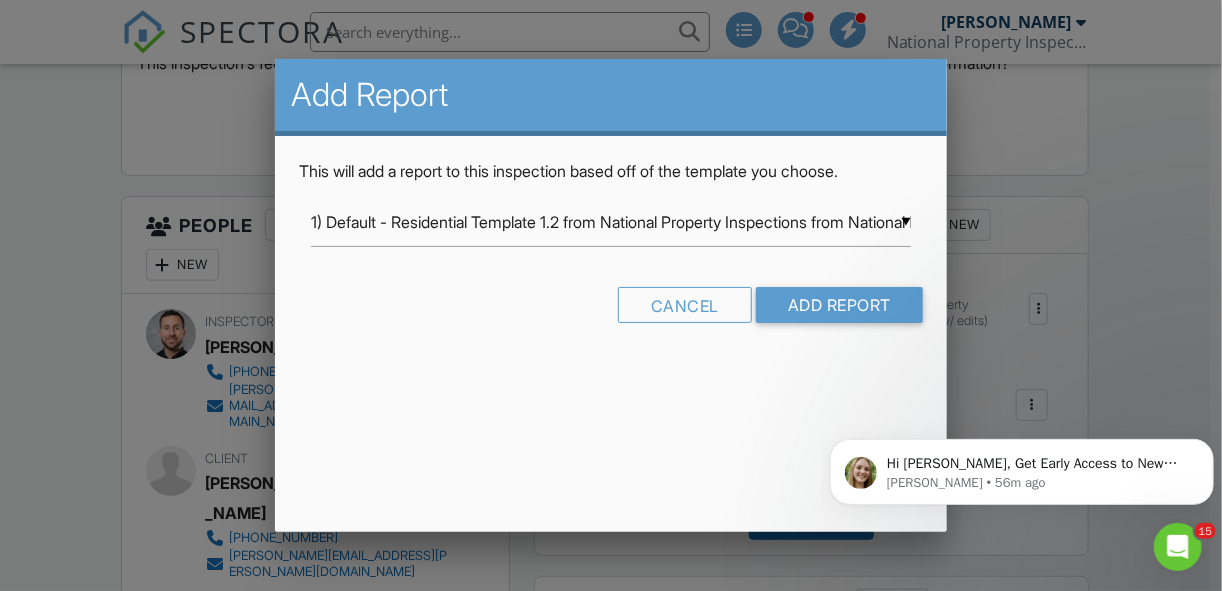 click on "▼ 1) Default - Residential Template 1.2 from National Property Inspections from National Property Inspections  (Copy w/ edits) 1) Default - Residential Template 1.2 from National Property Inspections from National Property Inspections  (Copy w/ edits) 2) Commercial Template from National Property Inspections  (Copy w/ edits) 4-Point Inspection Report  Draw Inspection  Dryer Duct Inspection Florida Citizens 4-Point Inspection Form (Old Form)  Florida Citizens Roof Inspection Form Florida Citizens Roof Inspection Form Florida Citizens Roof Inspection Form (2025) KC Bartley Template v 2.5 from Professional Home Inspections LLC (Copy w/ edits) (Original) KC Bartley Template v 2.5 from Professional Home Inspections LLC (Original - w/minor edits) Commercial Template from National Property Inspections (Original - w/ minor edits) Residential Template 1.2 from National Property Inspections from National Property Inspections Pool Inspection - Full Pre-Drywall   Roof Inspection  Sewer Lateral Inspection" at bounding box center [611, 222] 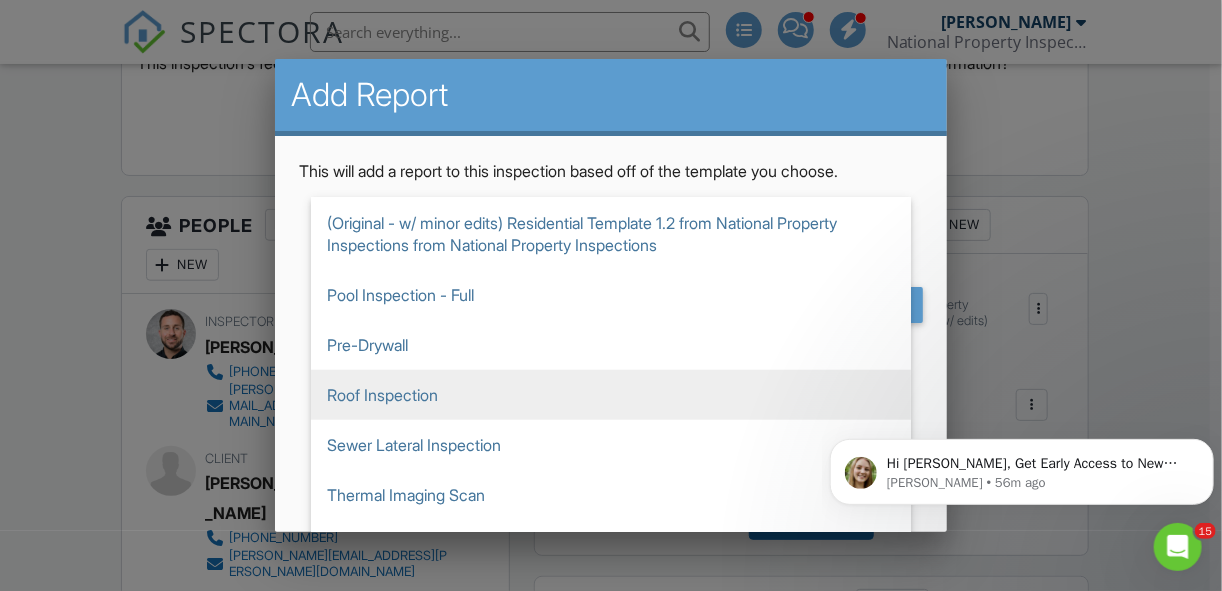 scroll, scrollTop: 739, scrollLeft: 0, axis: vertical 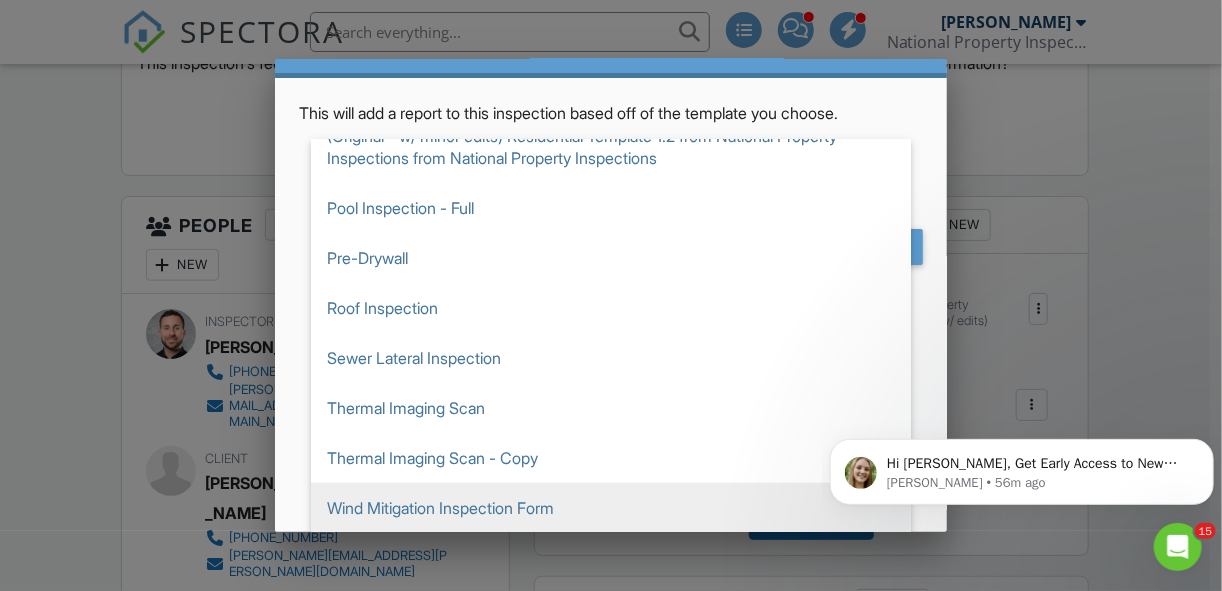 click on "Wind Mitigation Inspection Form" at bounding box center [611, 508] 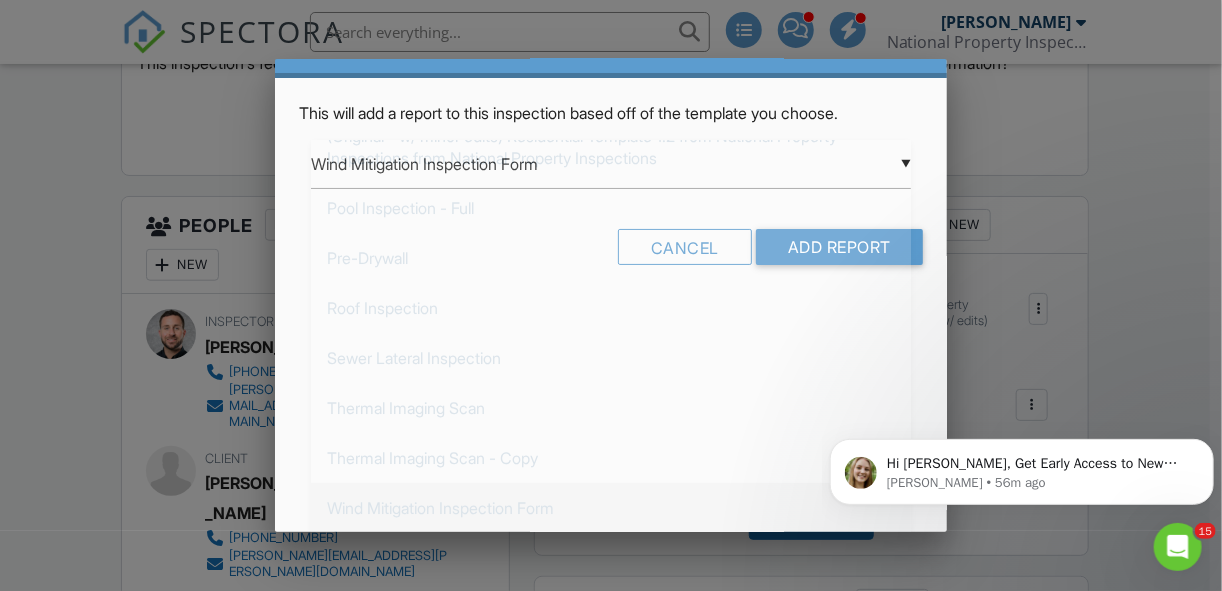 scroll, scrollTop: 0, scrollLeft: 0, axis: both 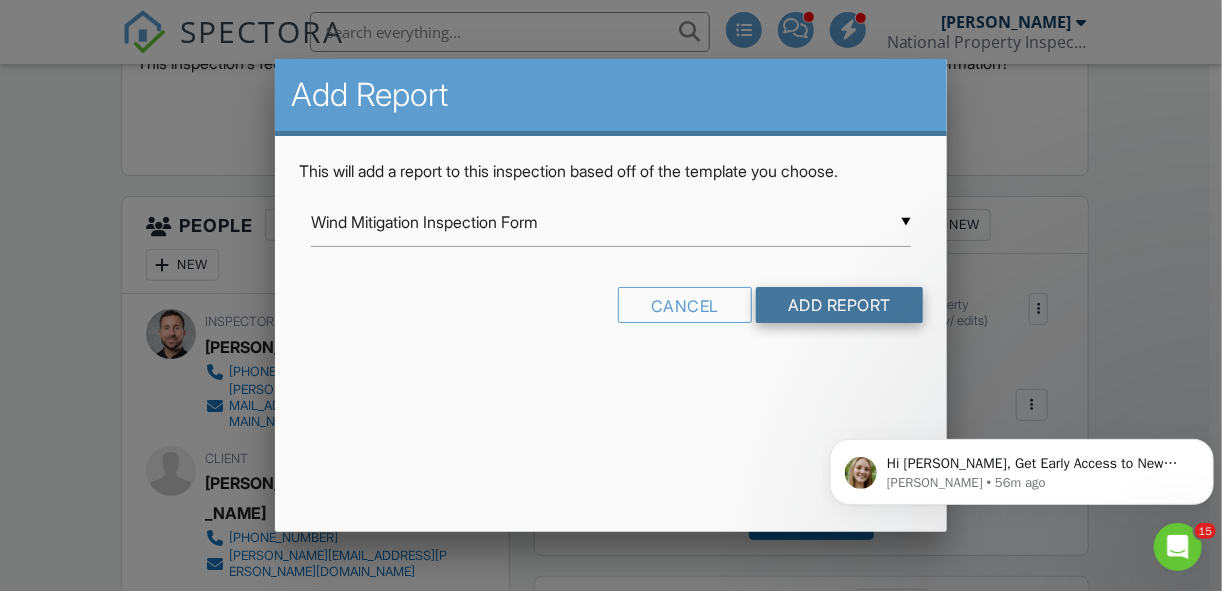 click on "Add Report" at bounding box center (839, 305) 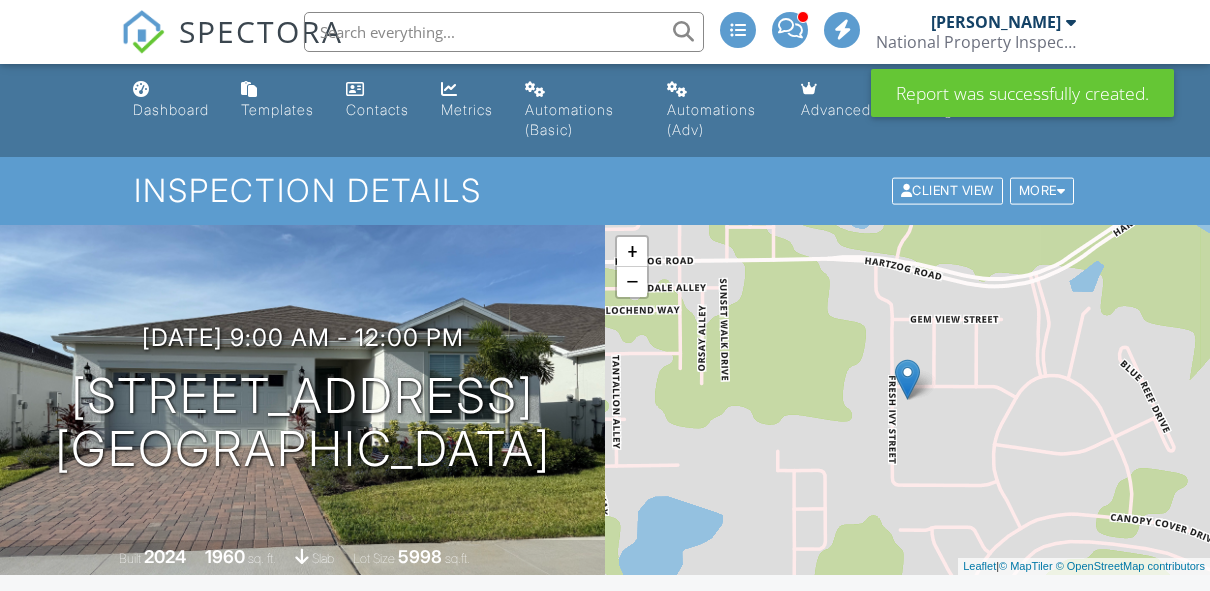 scroll, scrollTop: 0, scrollLeft: 0, axis: both 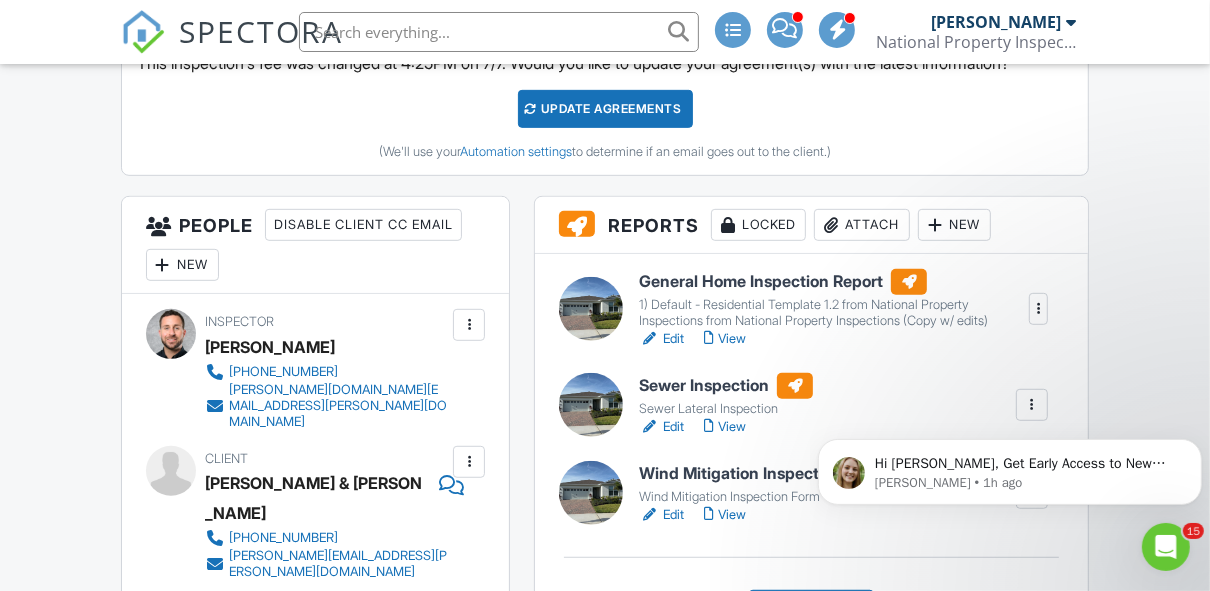 click on "Wind Mitigation Inspection Form" at bounding box center (783, 474) 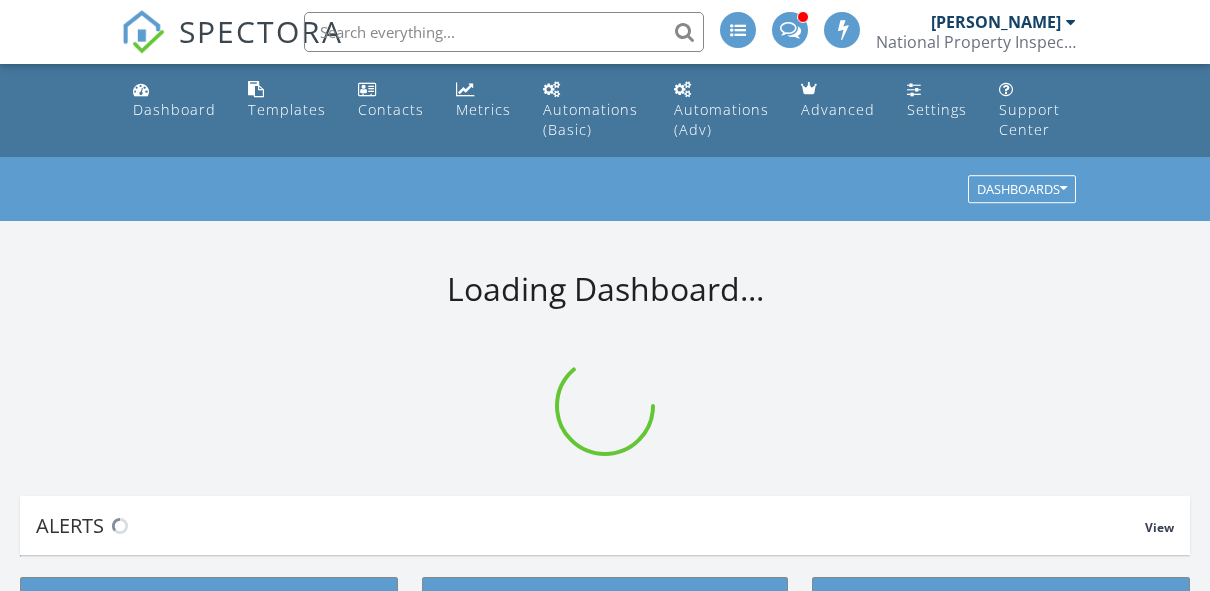 scroll, scrollTop: 0, scrollLeft: 0, axis: both 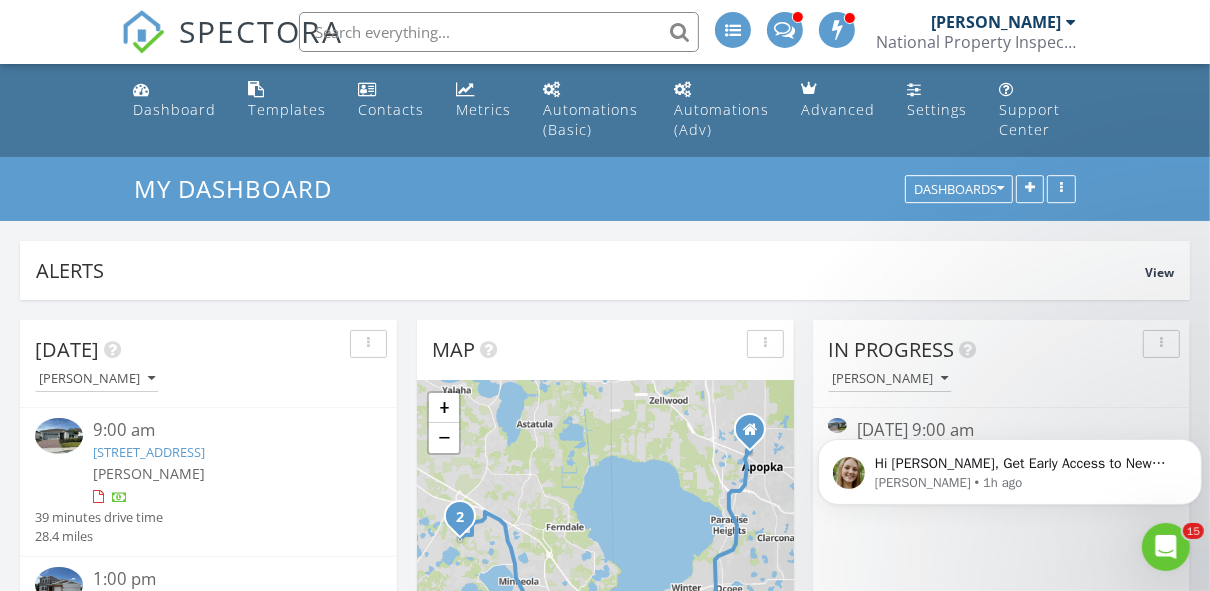 click on "15464 Orch Gdn St, Winter Garden, FL 34787" at bounding box center (149, 452) 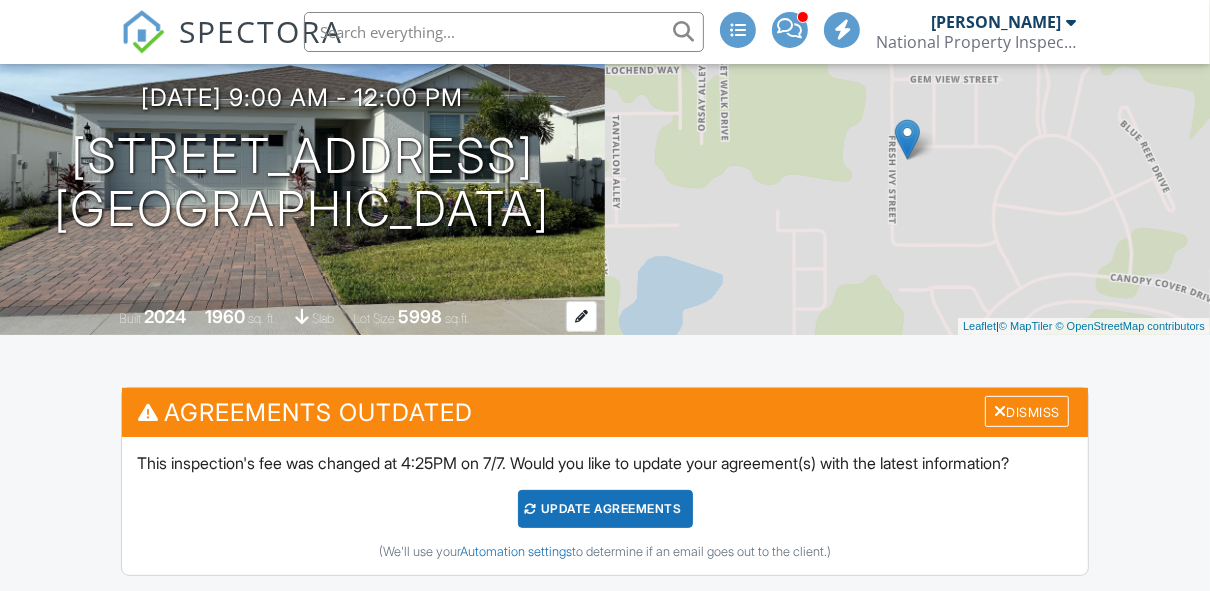 scroll, scrollTop: 0, scrollLeft: 0, axis: both 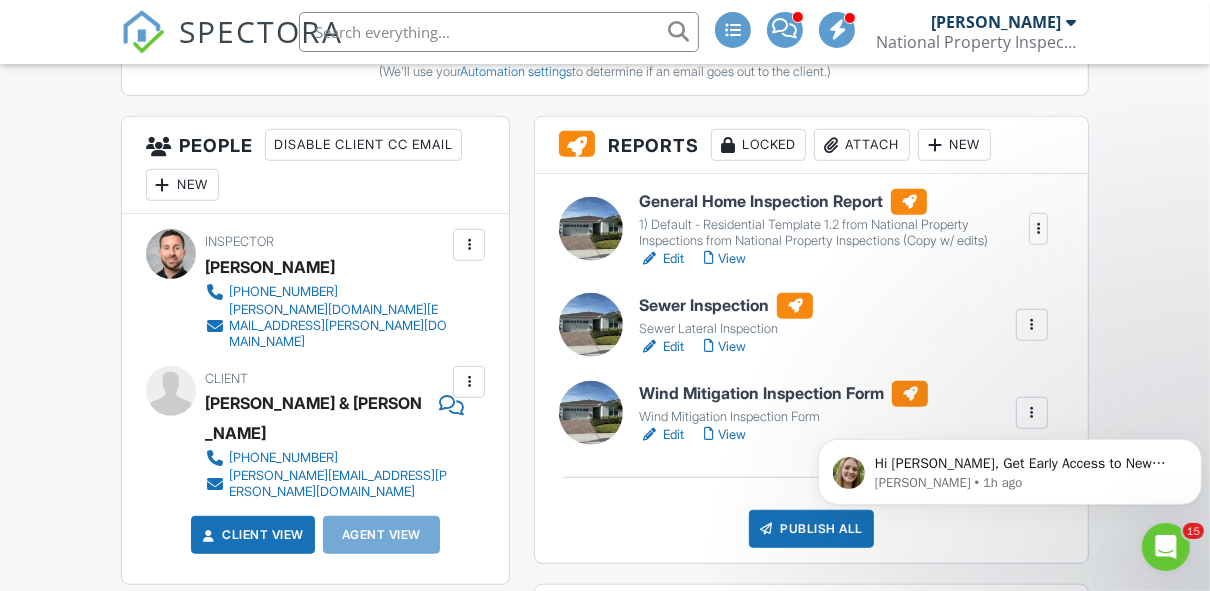 click on "Hi [PERSON_NAME], Get Early Access to New Report Writing Features &amp; Updates Want to be the first to try [PERSON_NAME]’s latest updates? Join our early access group and be the first to use new features before they’re released. Features and updates coming soon that you will get early access to include: Update: The upgraded Rapid Fire Camera, New: Photo preview before adding images to a report, New: The .5 camera lens [PERSON_NAME] • 1h ago" at bounding box center [1009, 466] 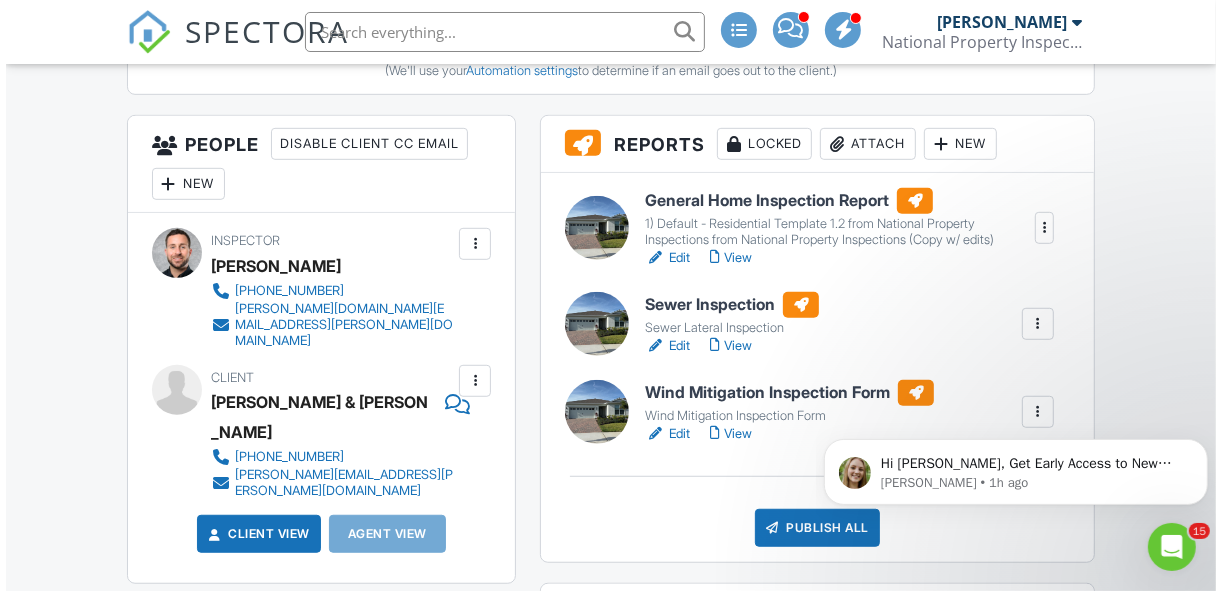 scroll, scrollTop: 800, scrollLeft: 0, axis: vertical 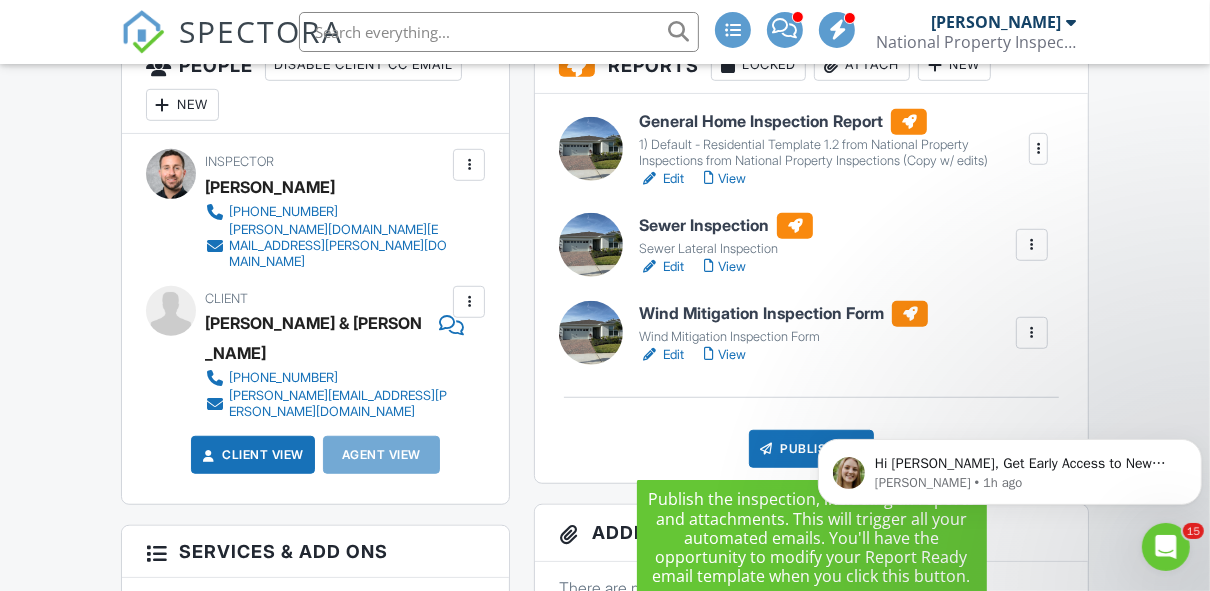 click on "Publish All" at bounding box center [811, 449] 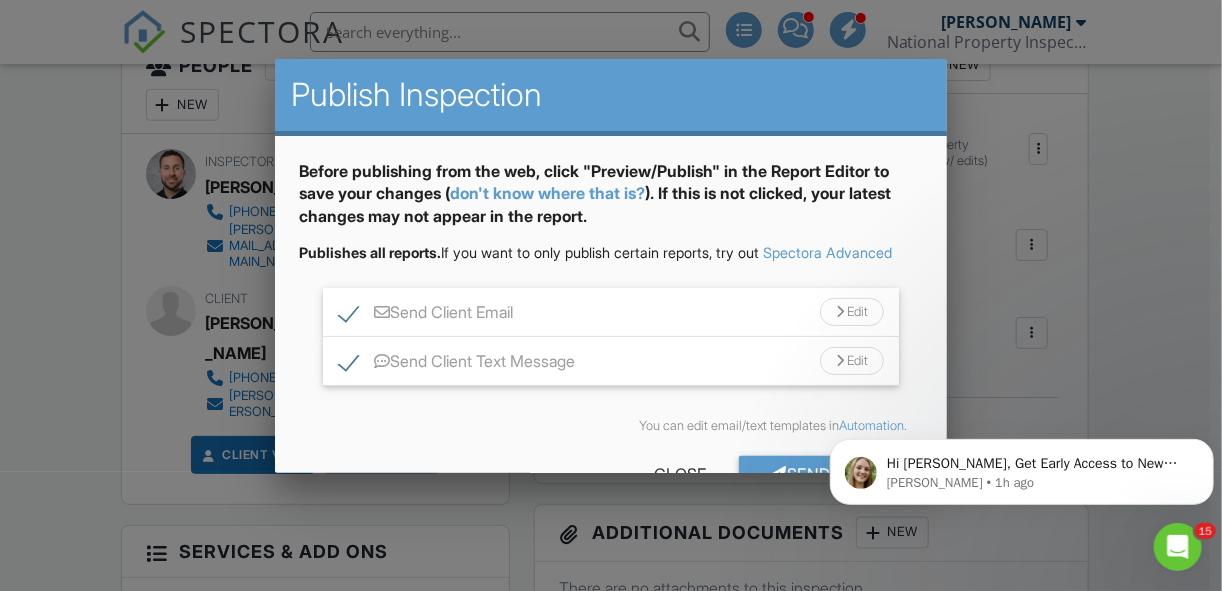 click on "Send Client Text Message" at bounding box center [457, 364] 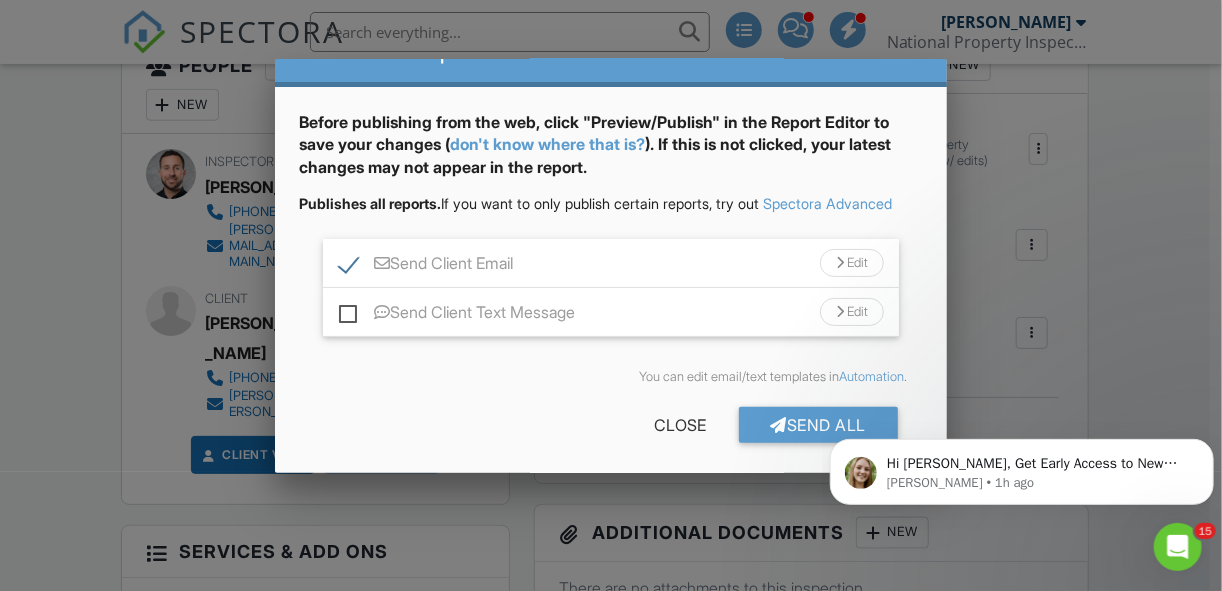 scroll, scrollTop: 76, scrollLeft: 0, axis: vertical 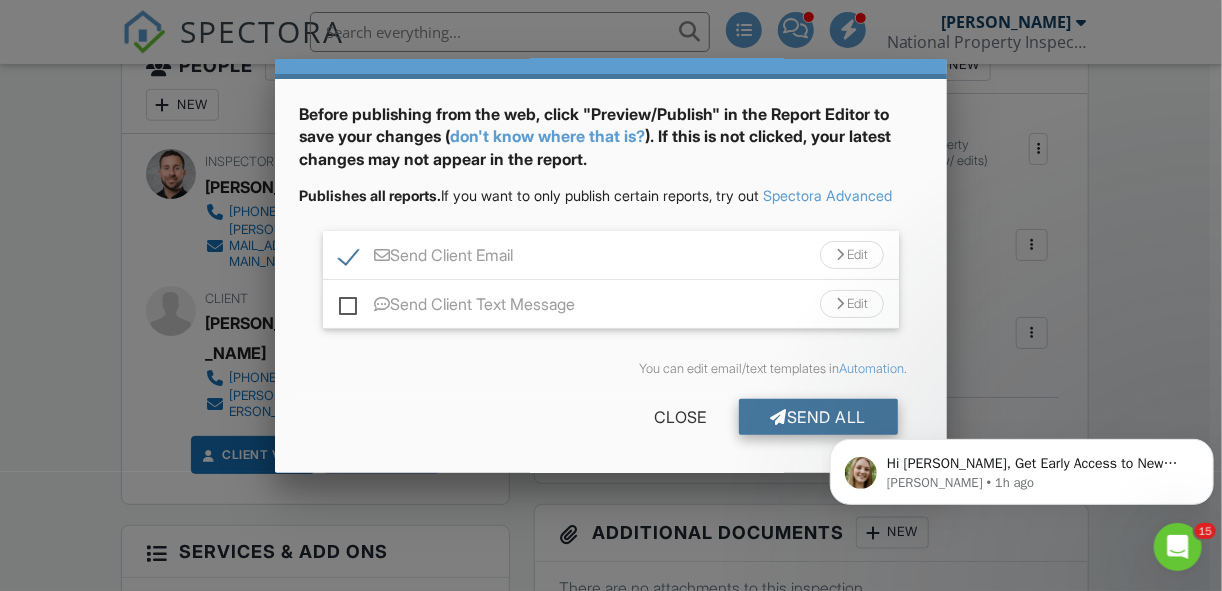 click on "Send All" at bounding box center (819, 417) 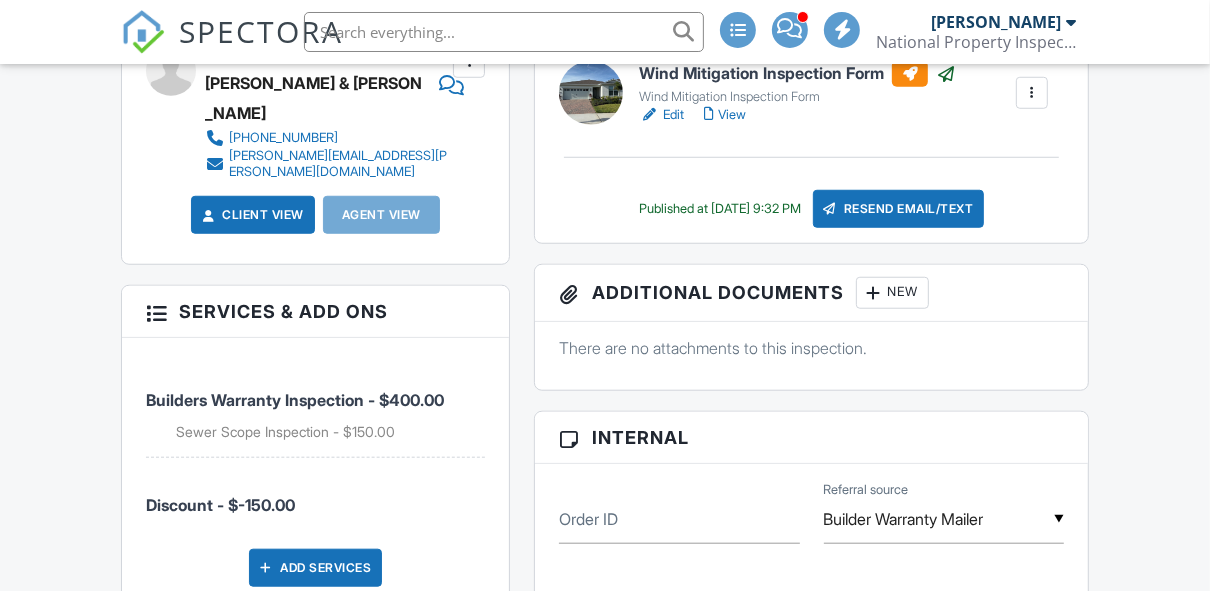 scroll, scrollTop: 1040, scrollLeft: 0, axis: vertical 